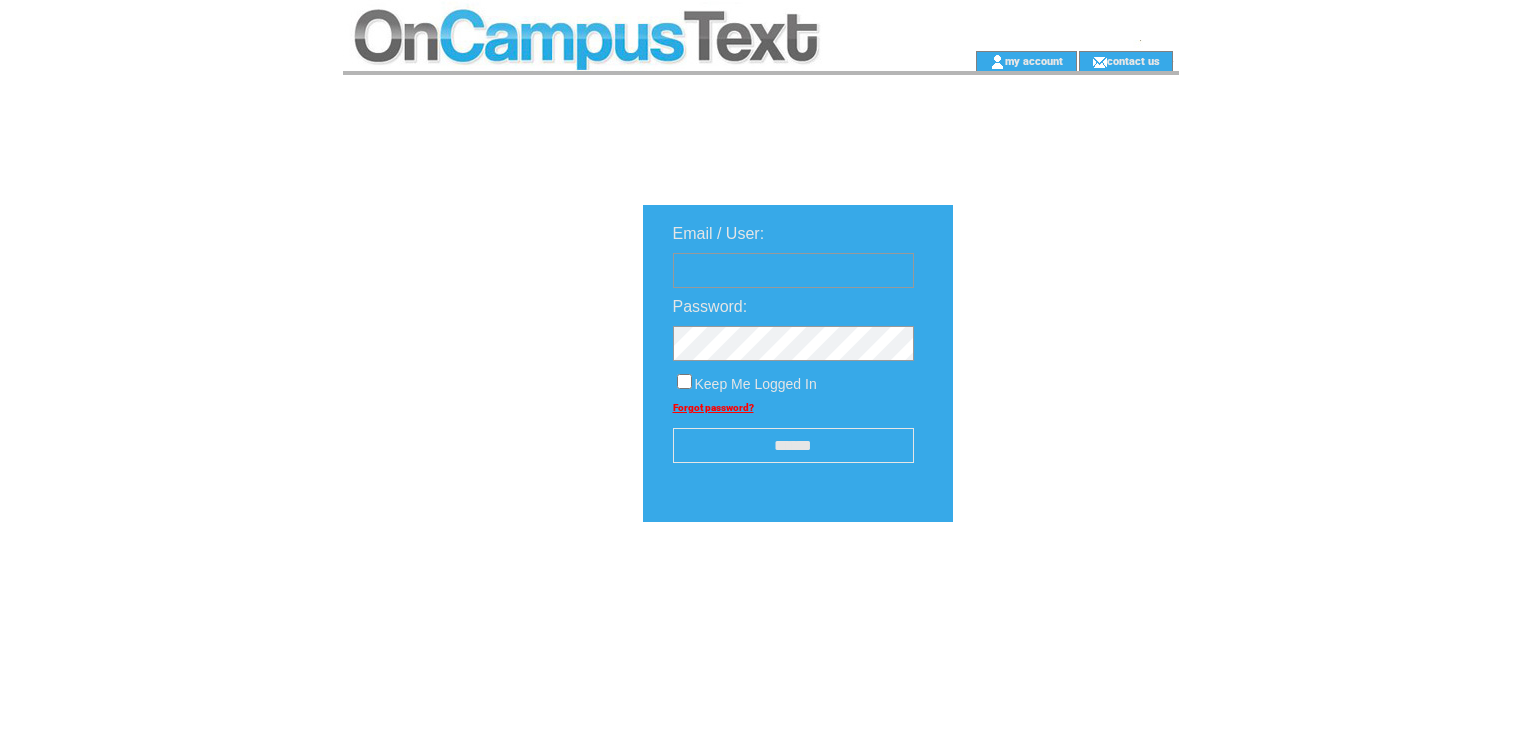 scroll, scrollTop: 0, scrollLeft: 0, axis: both 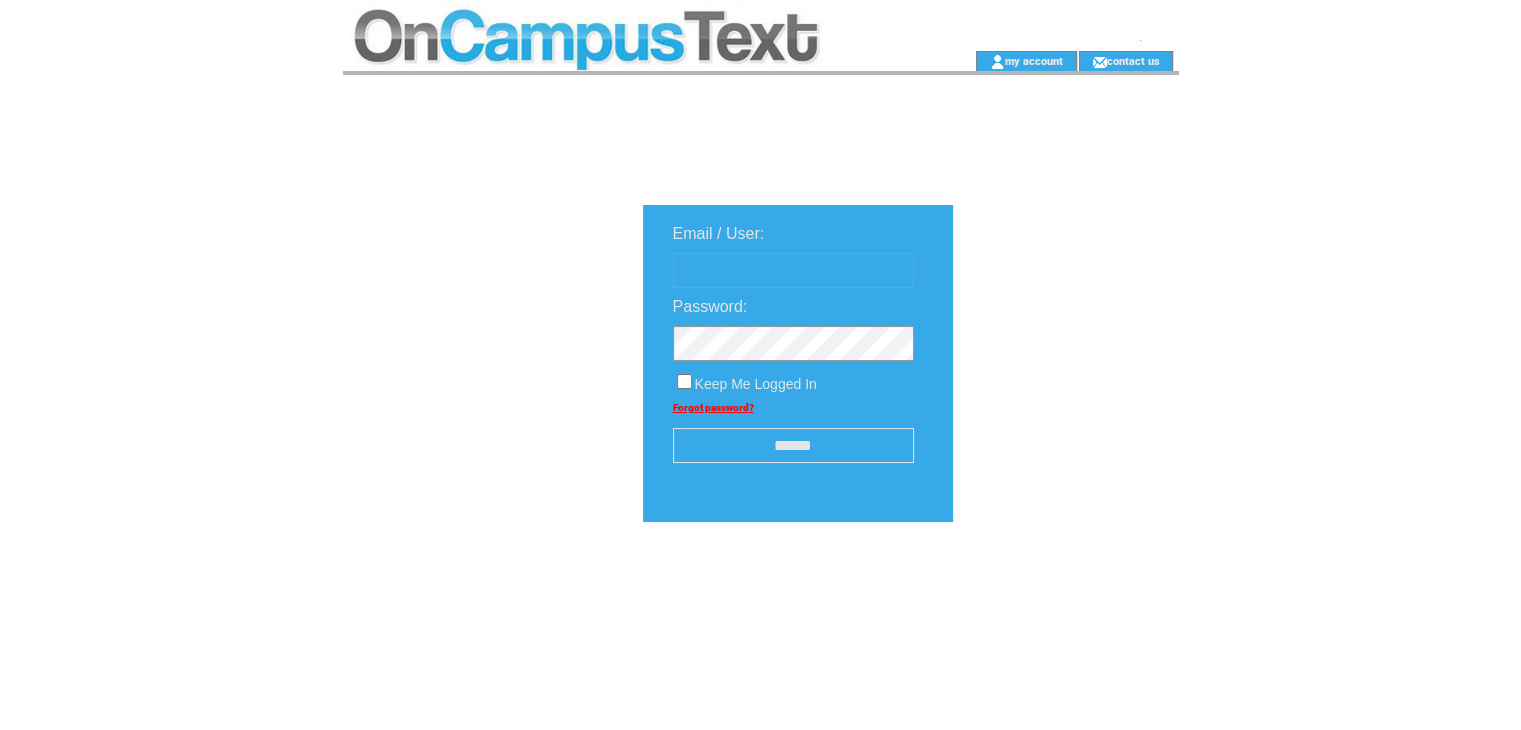 type on "**********" 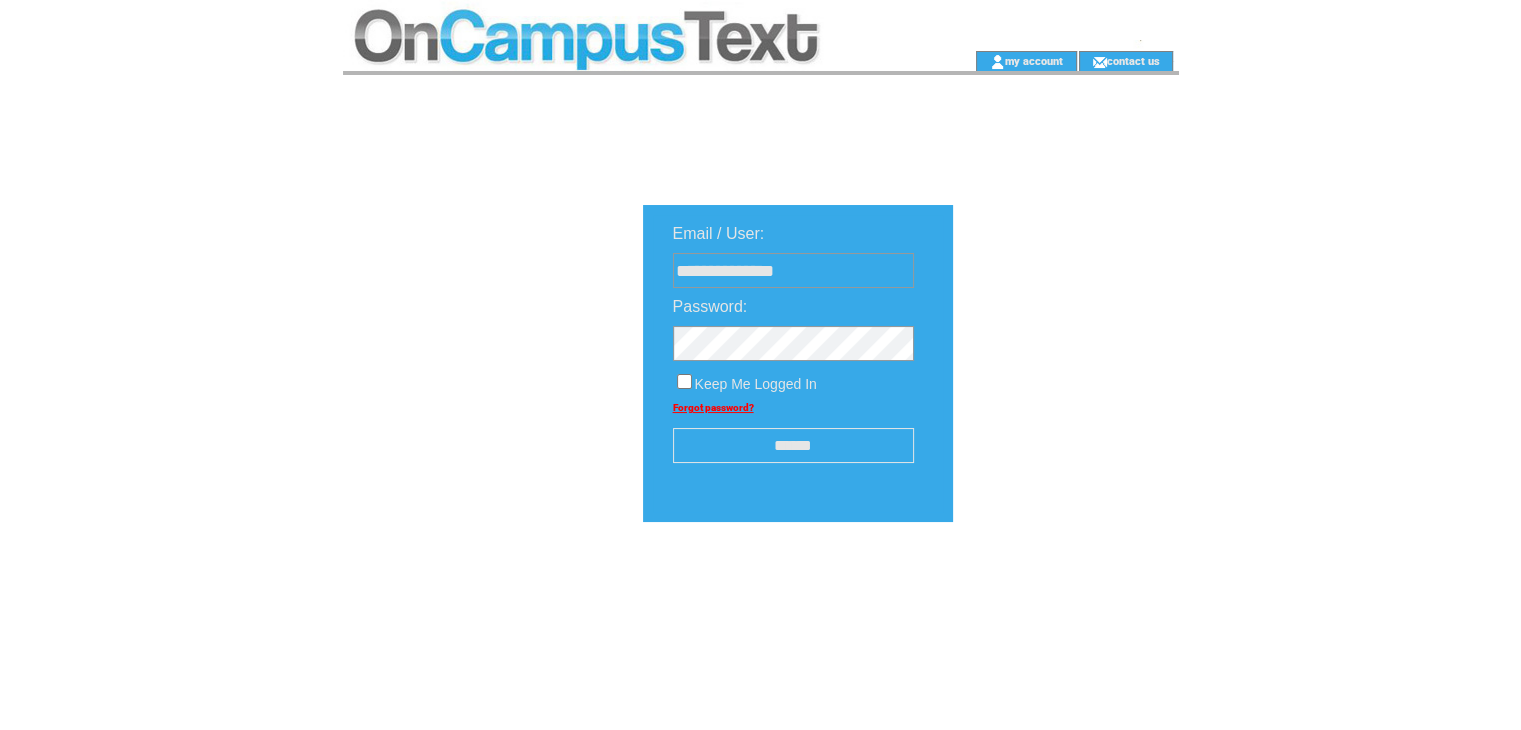 click on "******" at bounding box center (793, 445) 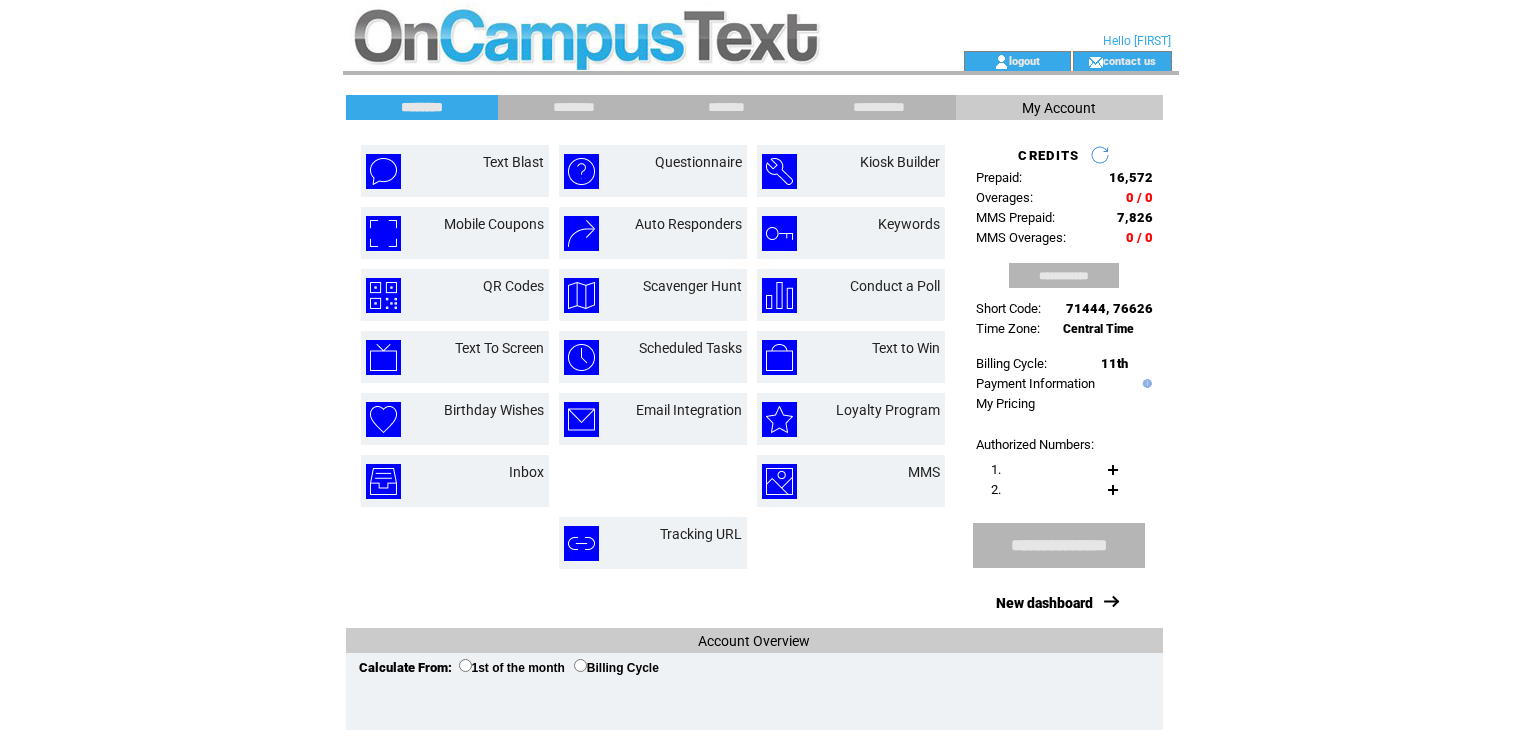 scroll, scrollTop: 0, scrollLeft: 0, axis: both 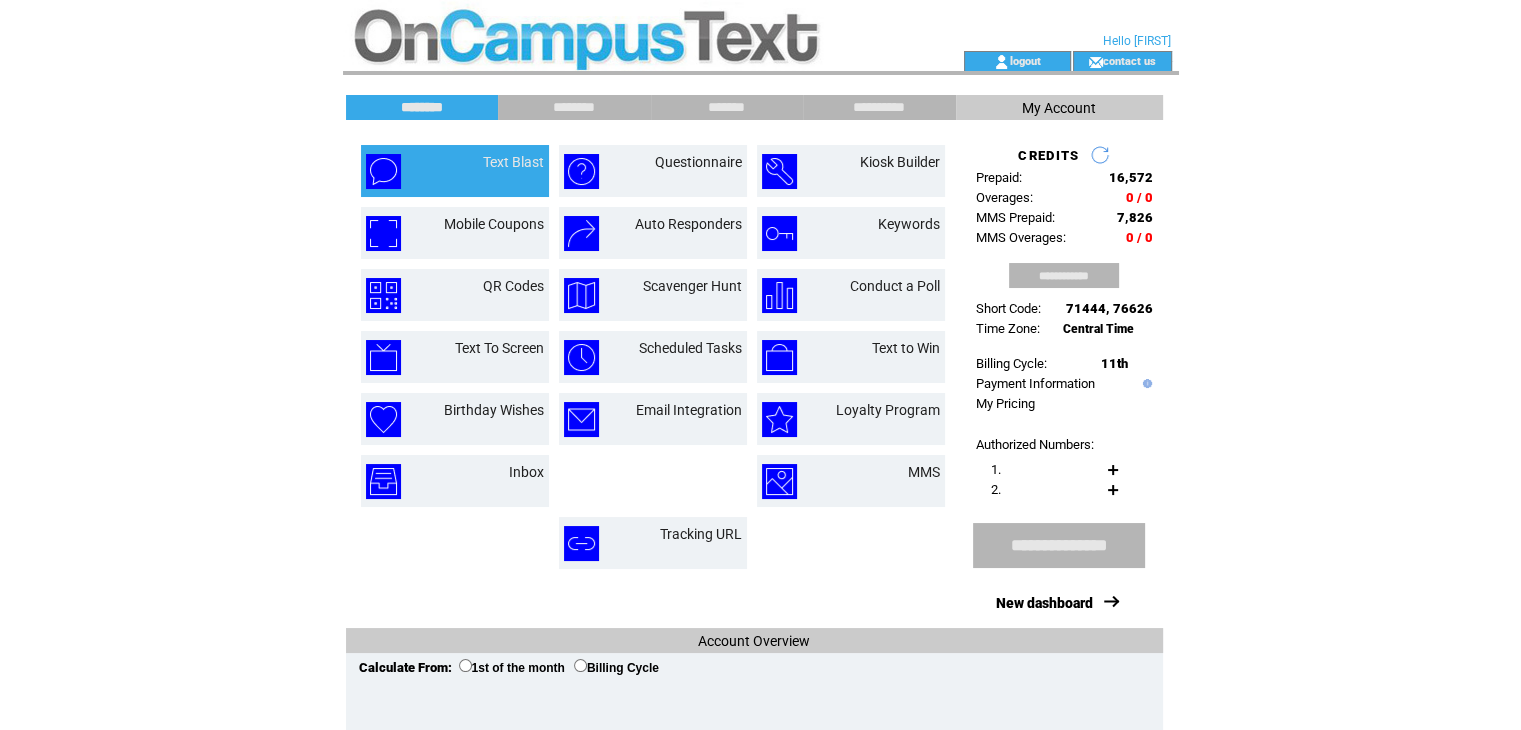 click on "Text Blast" at bounding box center [490, 171] 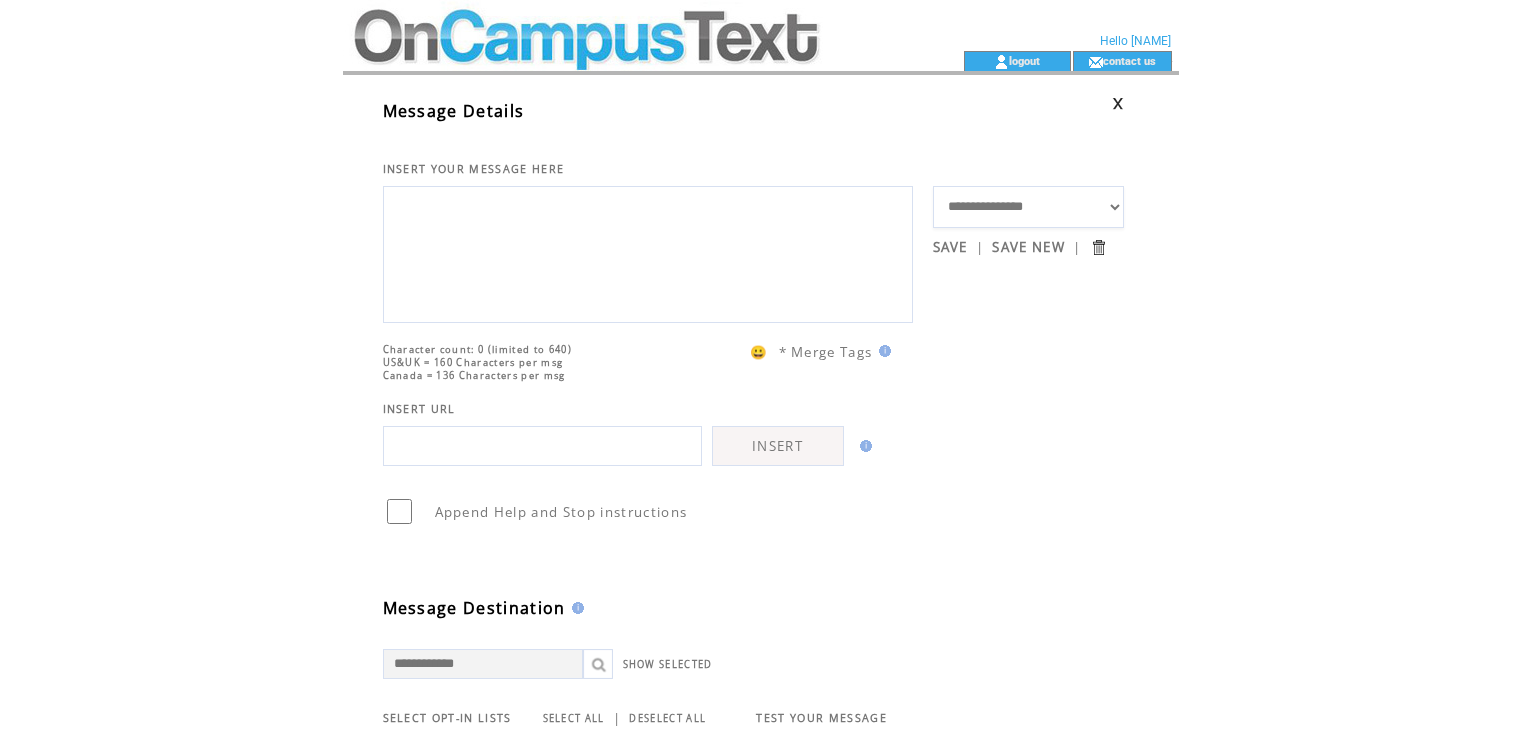 scroll, scrollTop: 0, scrollLeft: 0, axis: both 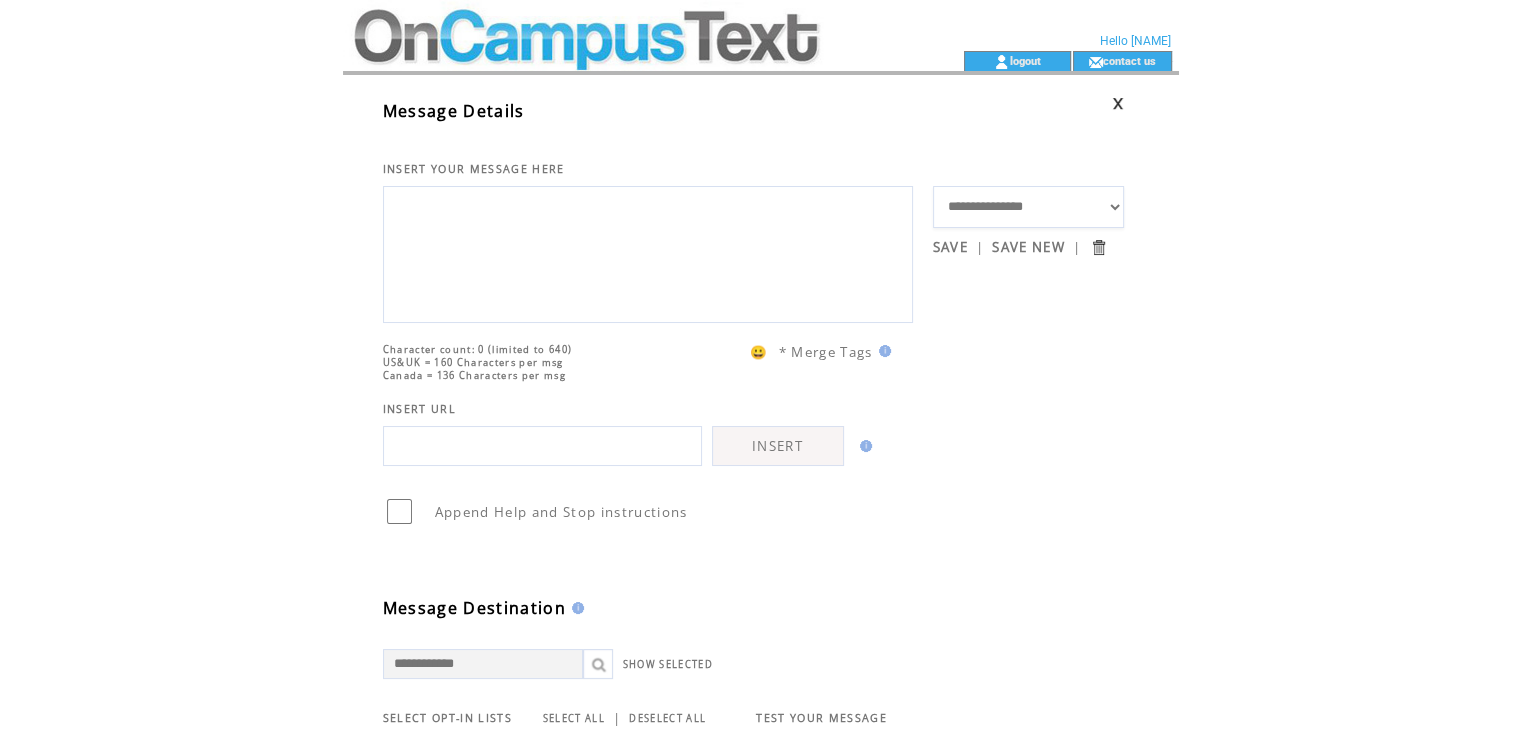 click at bounding box center [648, 252] 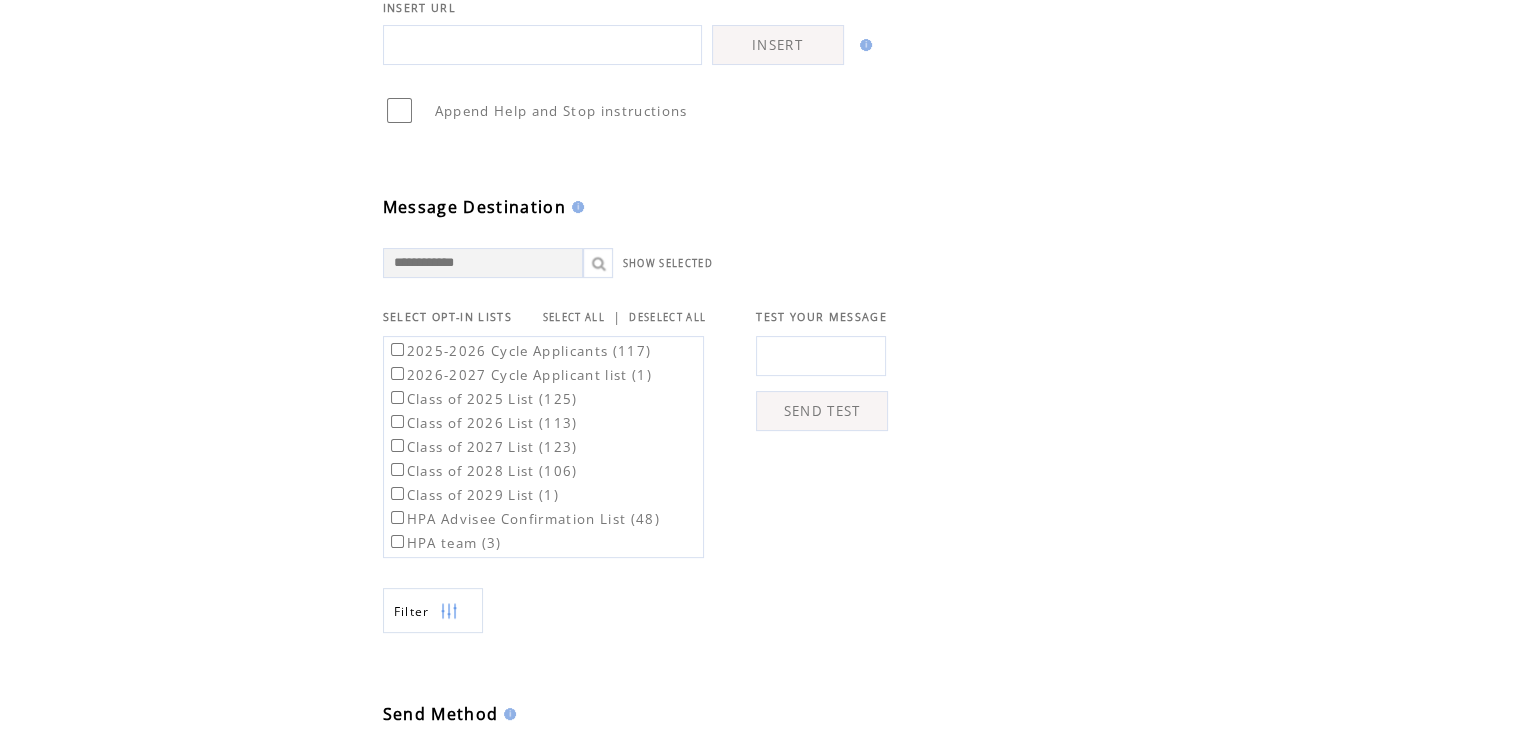 scroll, scrollTop: 403, scrollLeft: 0, axis: vertical 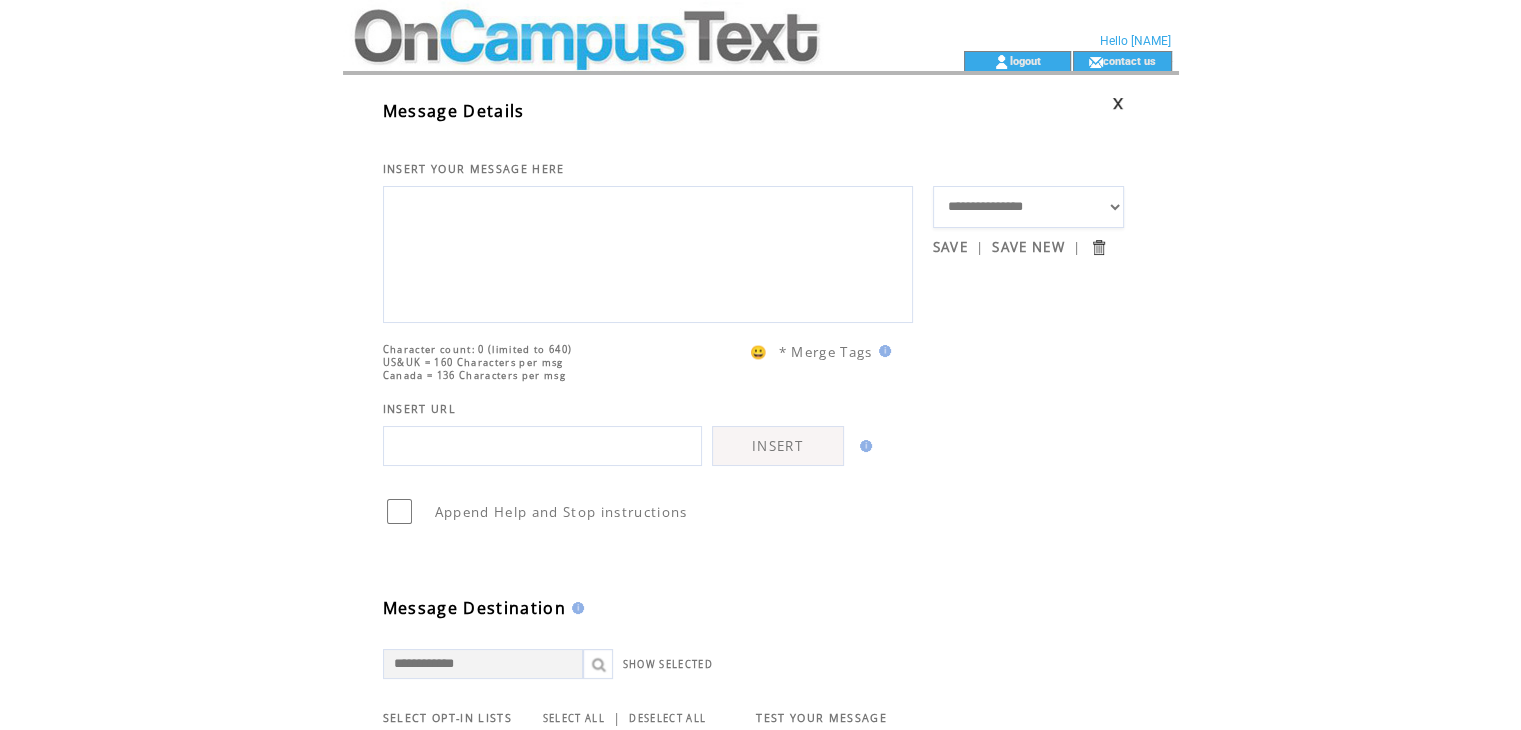 click at bounding box center (648, 252) 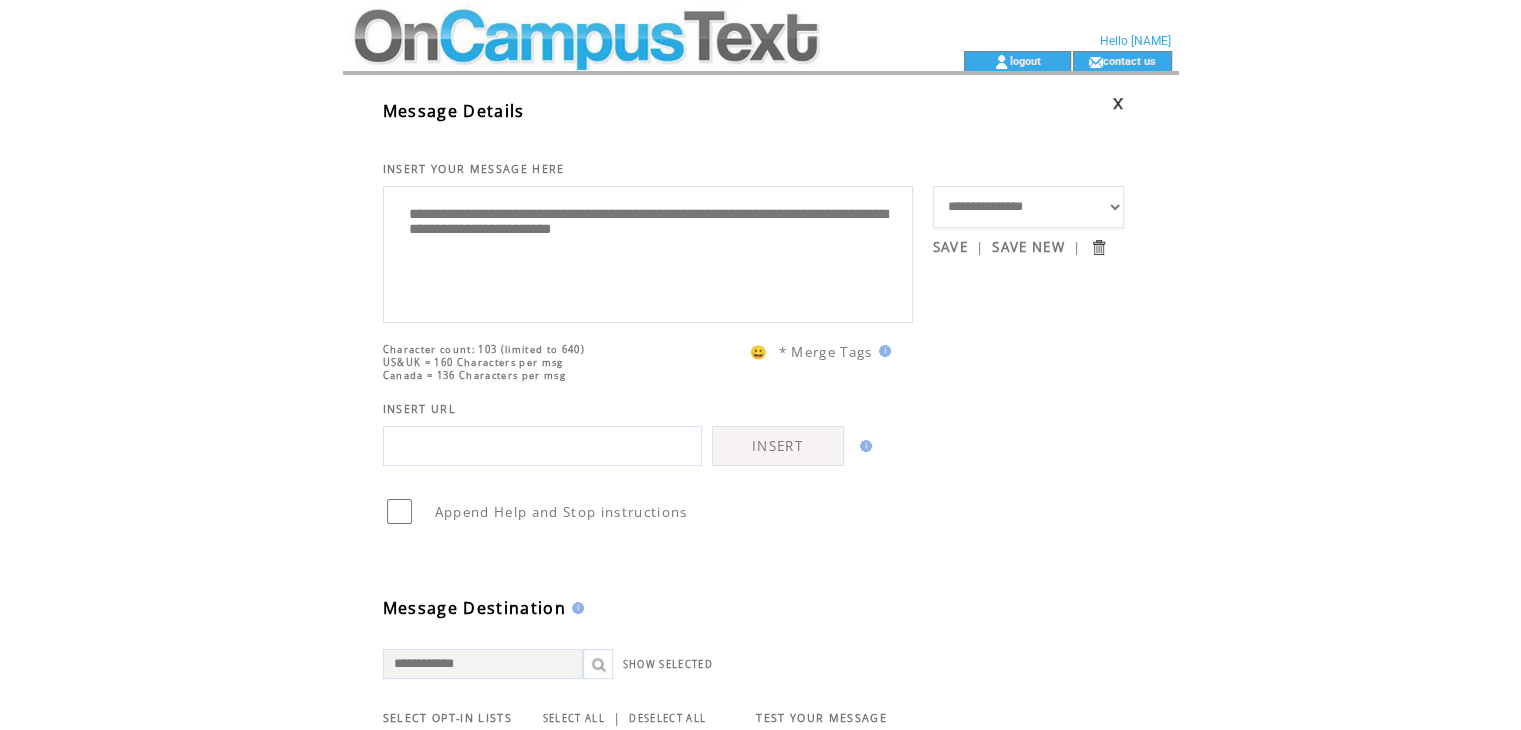 paste on "**********" 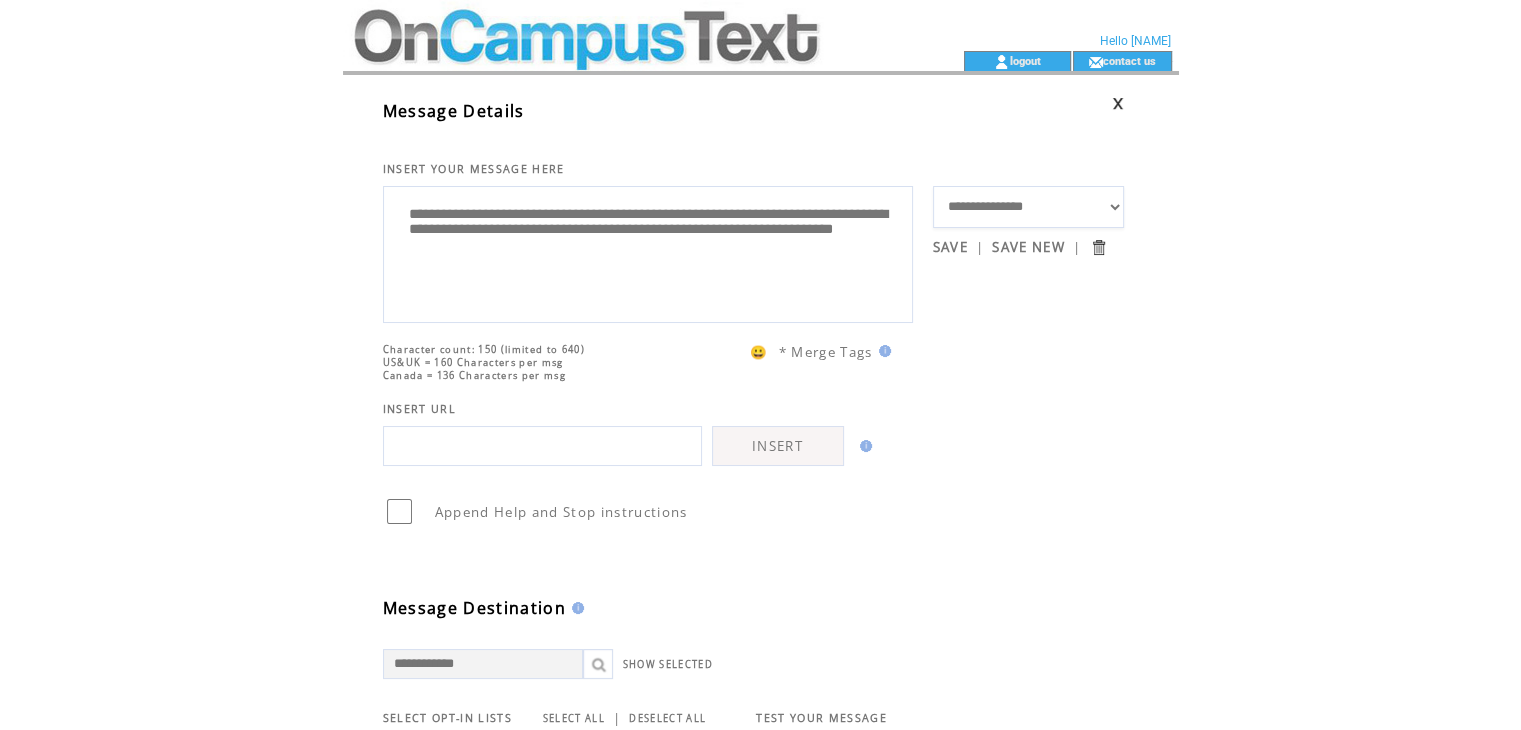 click on "**********" at bounding box center (648, 252) 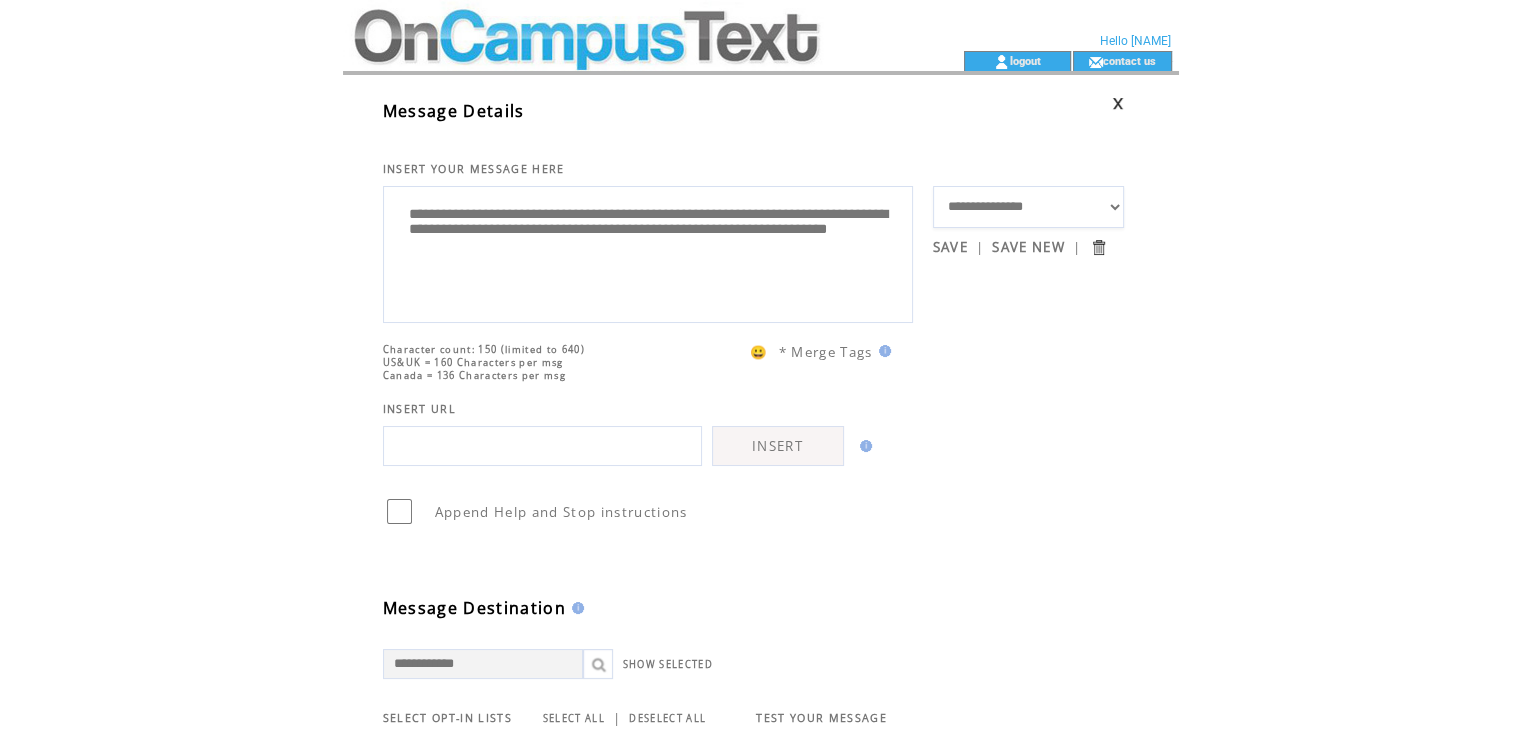 click on "**********" at bounding box center (648, 252) 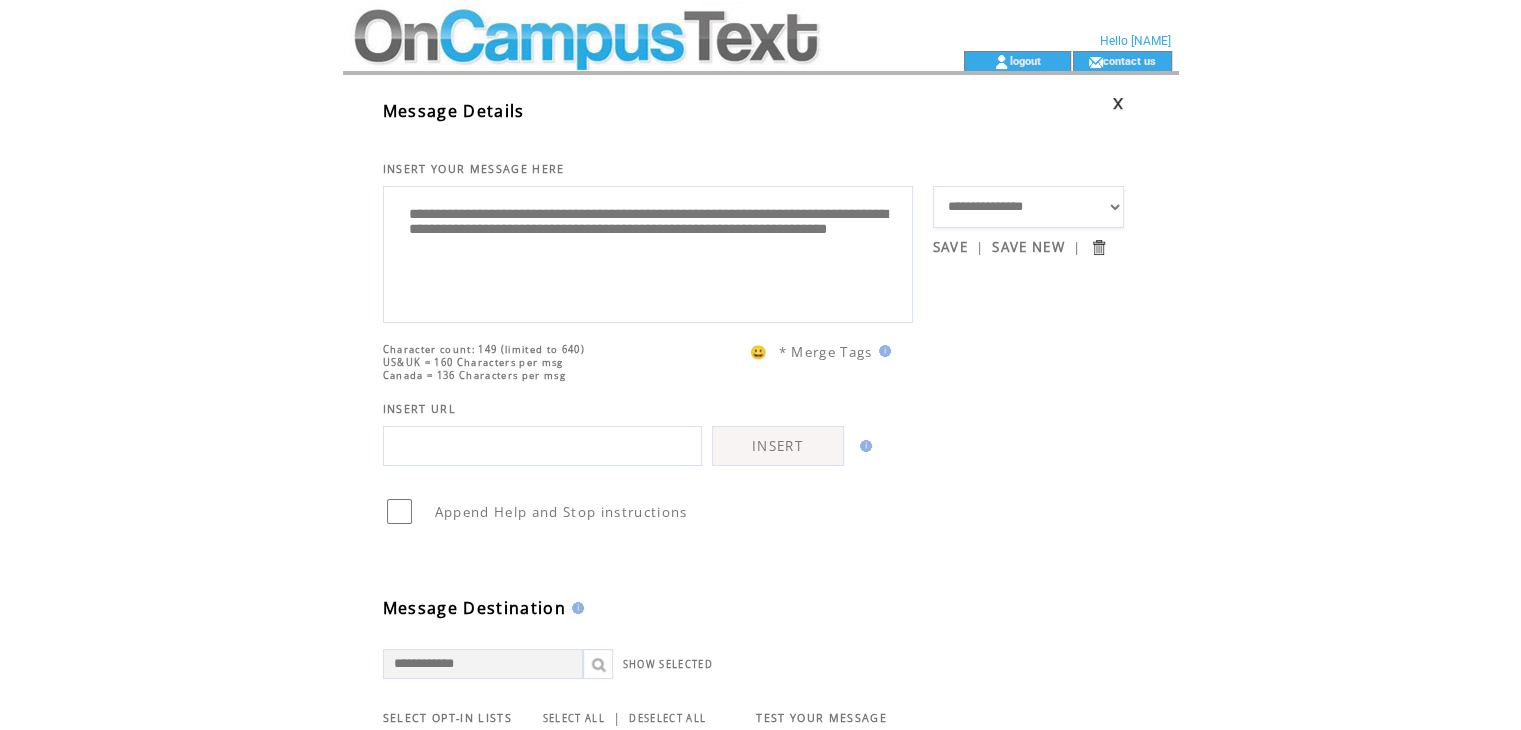 drag, startPoint x: 787, startPoint y: 258, endPoint x: 335, endPoint y: 275, distance: 452.31958 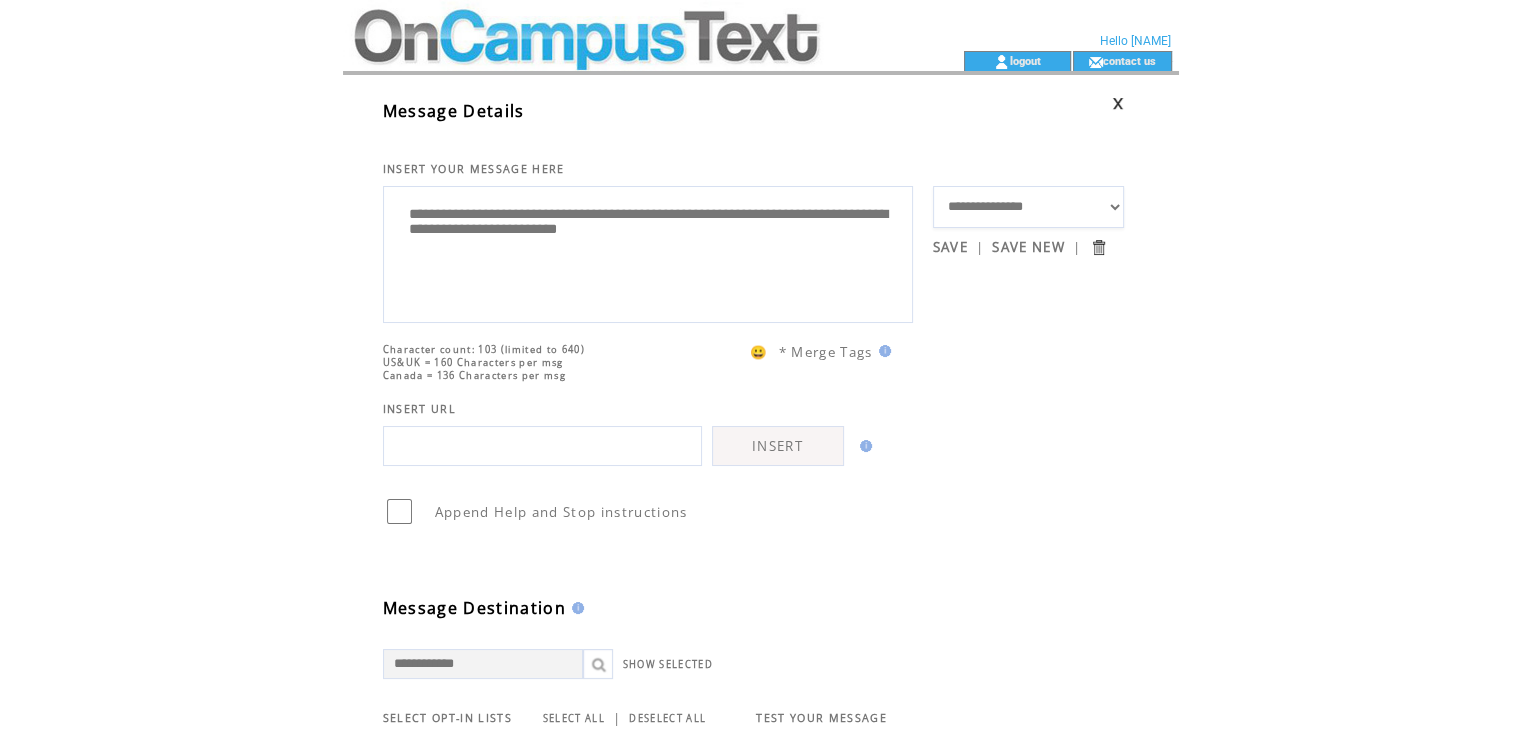 type on "**********" 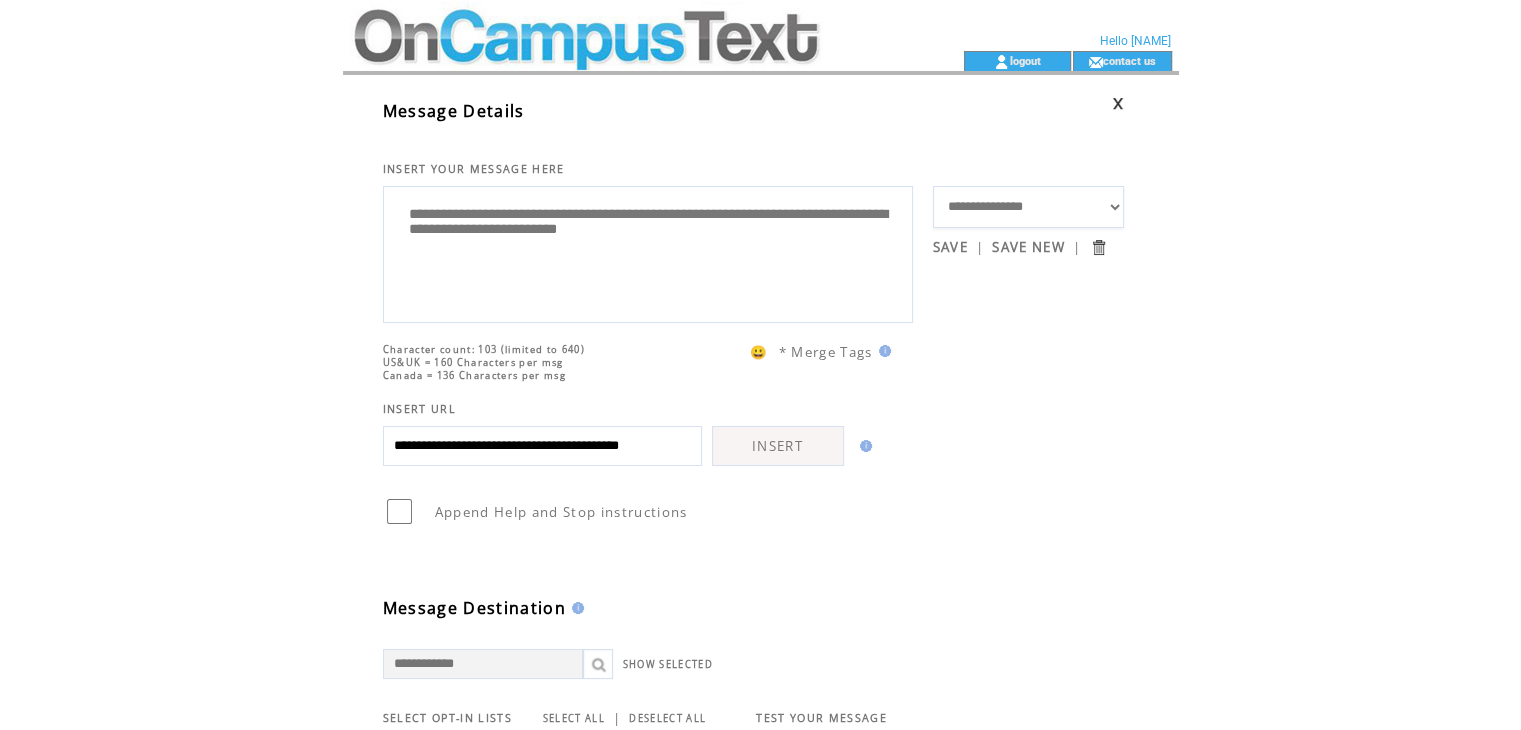 scroll, scrollTop: 0, scrollLeft: 45, axis: horizontal 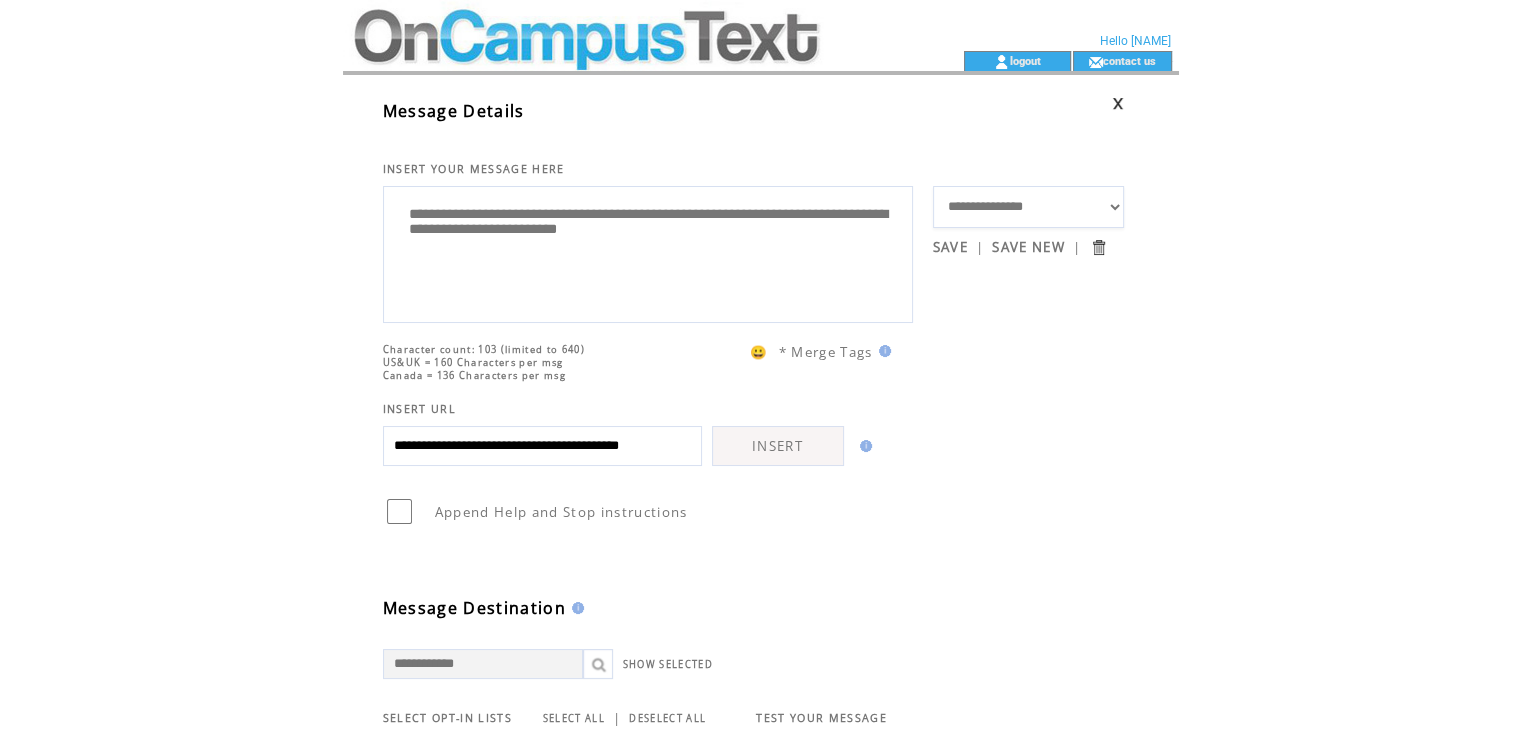 type on "**********" 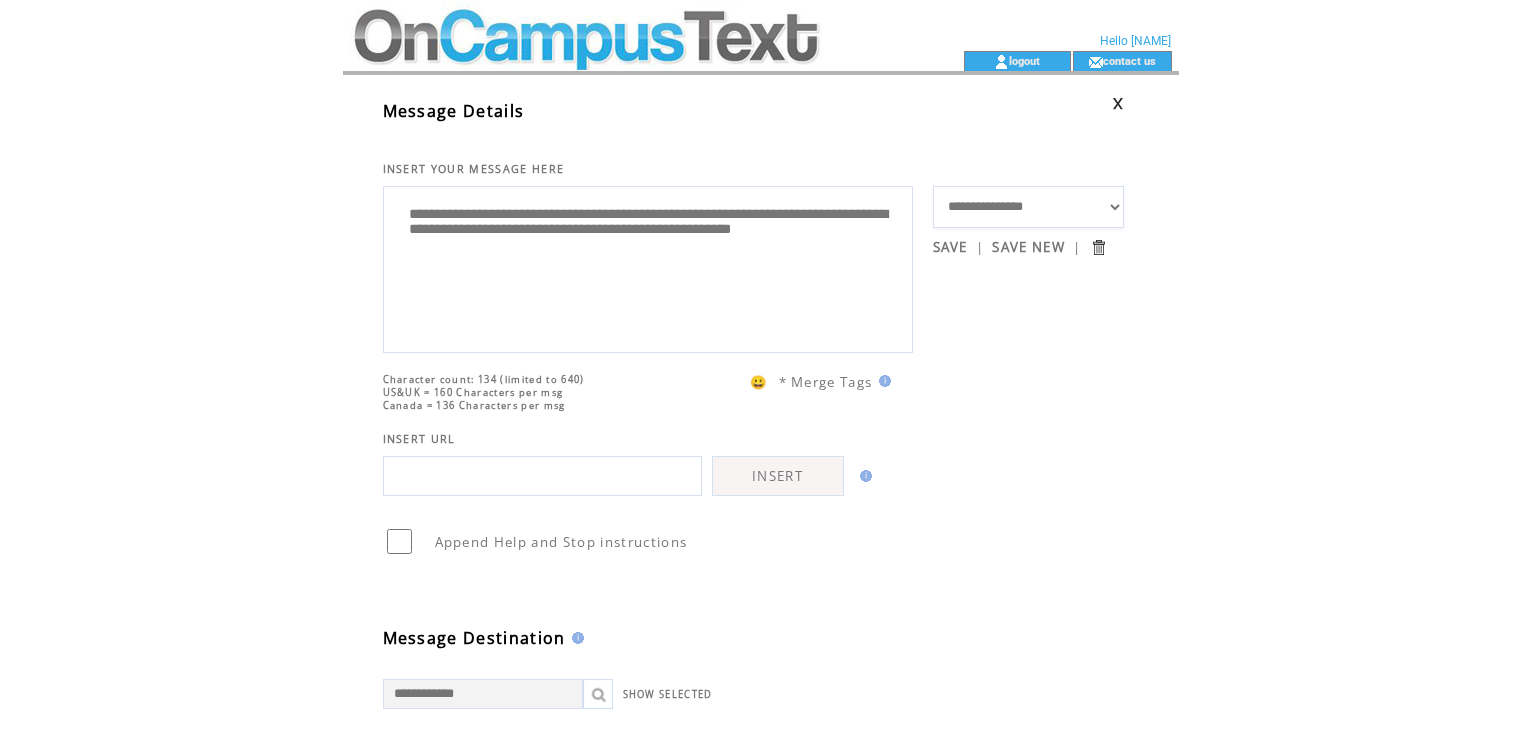 scroll, scrollTop: 0, scrollLeft: 0, axis: both 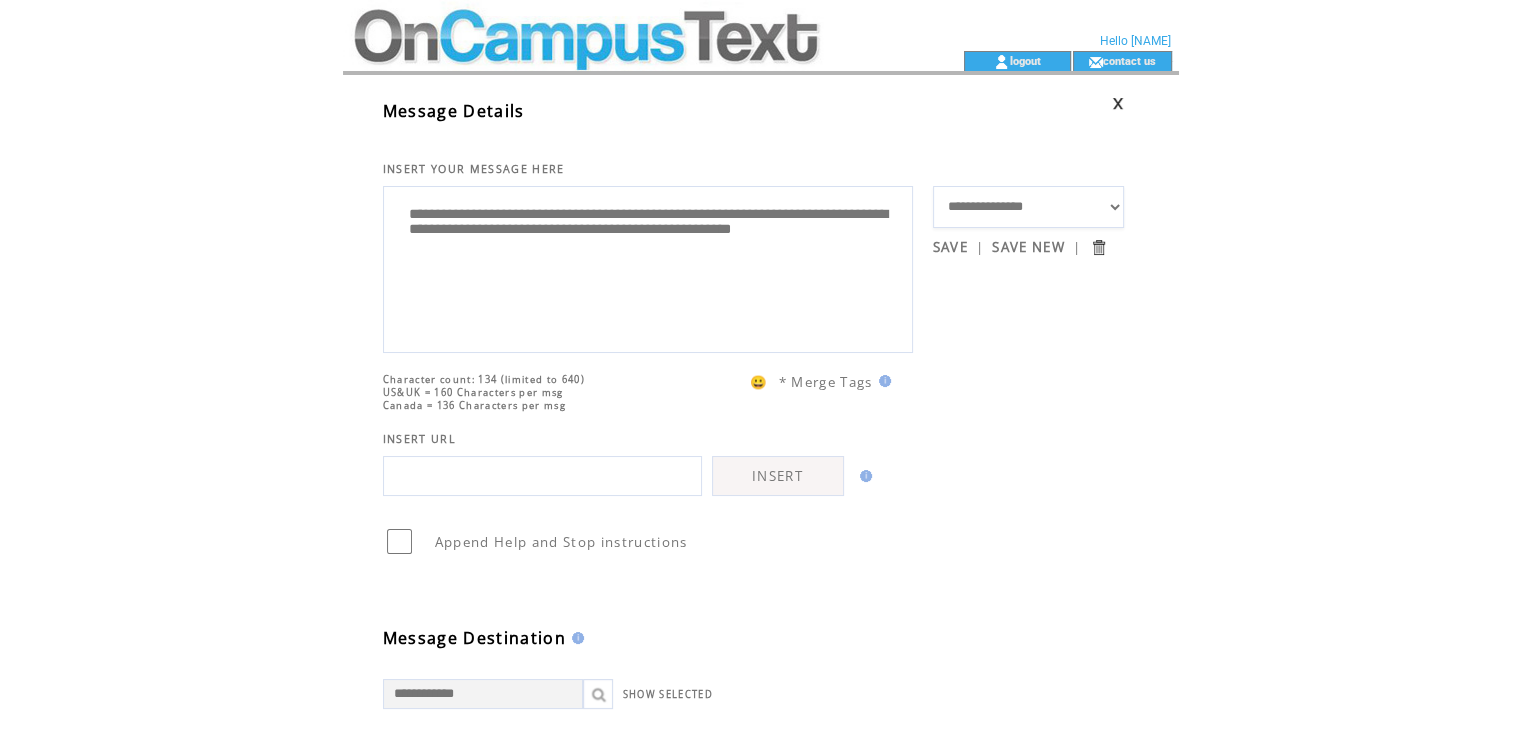 click on "**********" at bounding box center [648, 267] 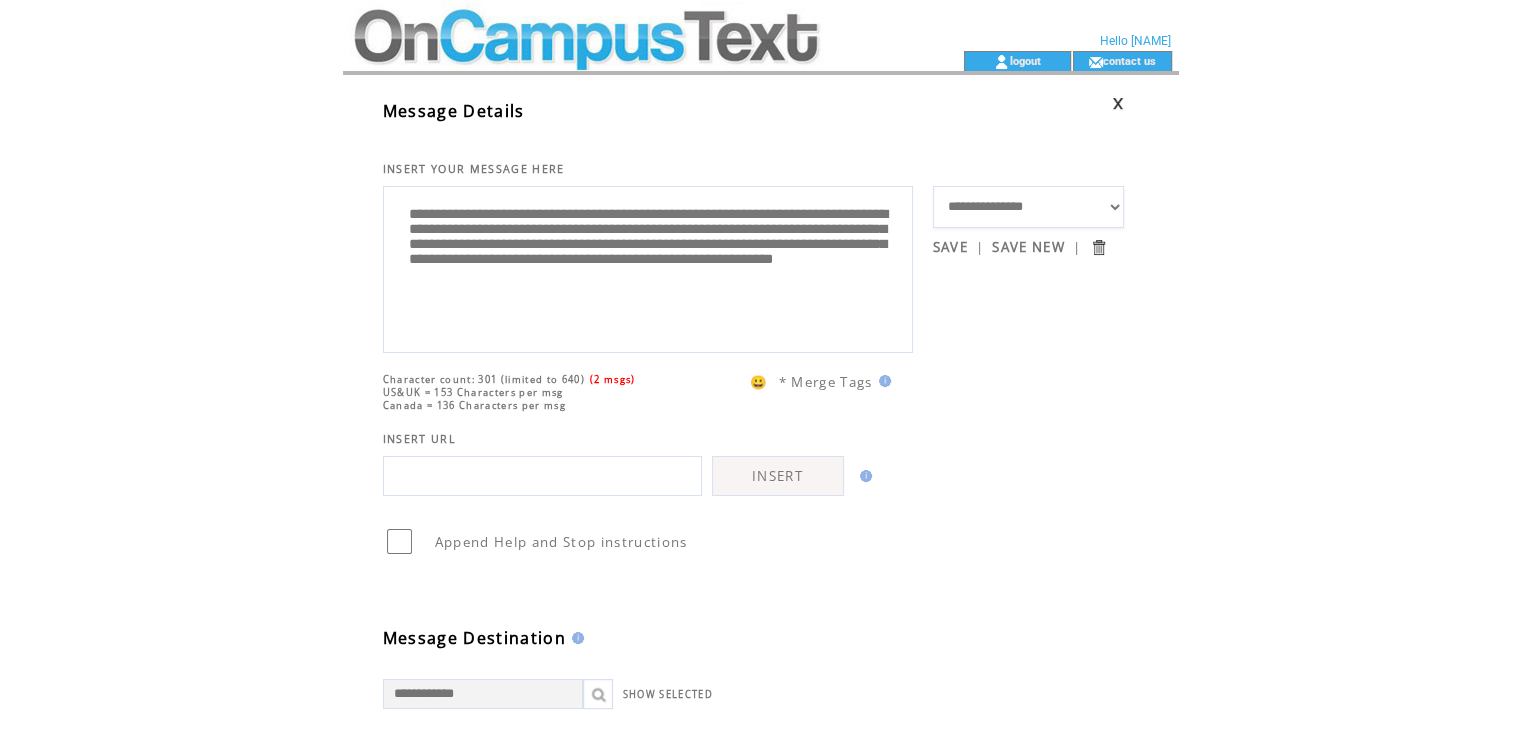 click on "**********" at bounding box center [648, 267] 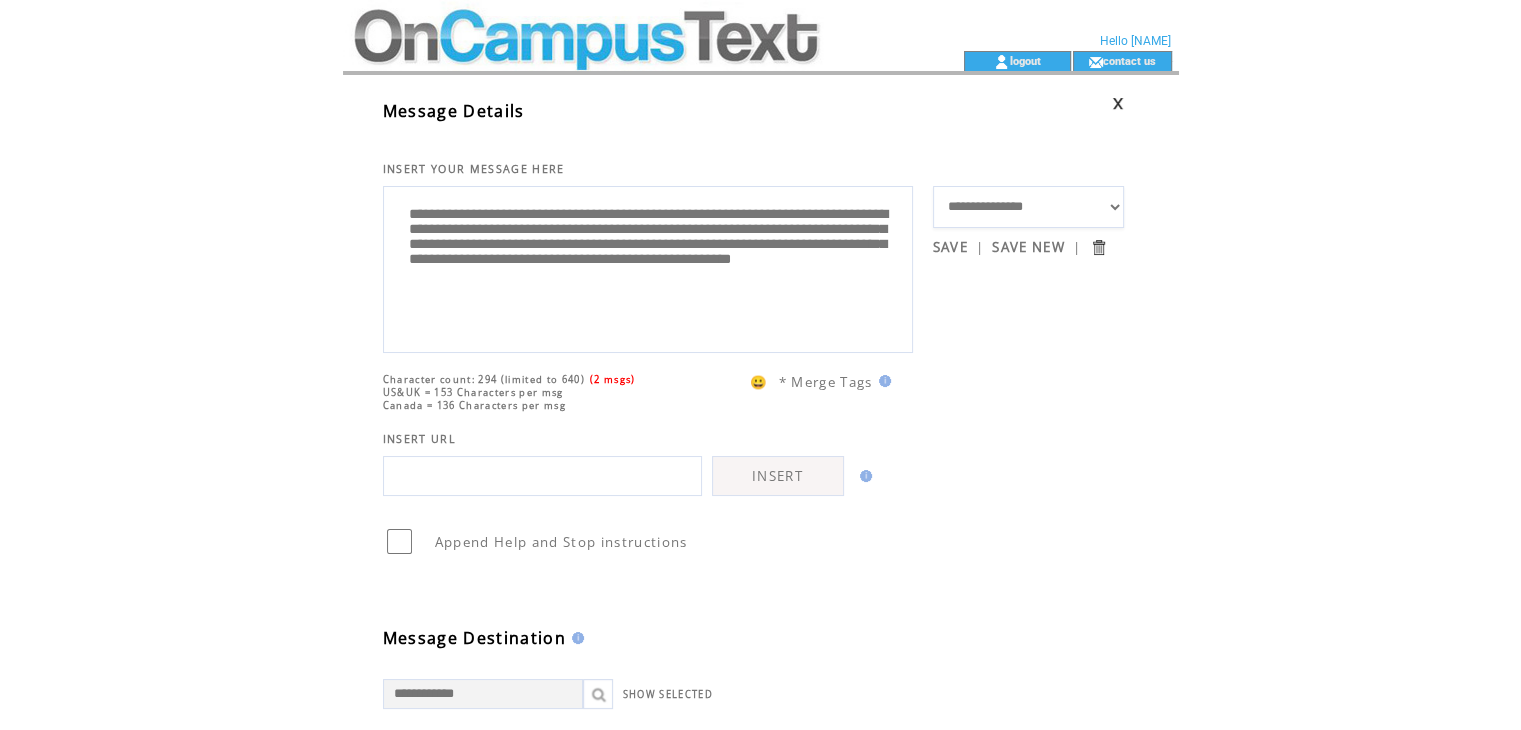 drag, startPoint x: 641, startPoint y: 316, endPoint x: 406, endPoint y: 210, distance: 257.80032 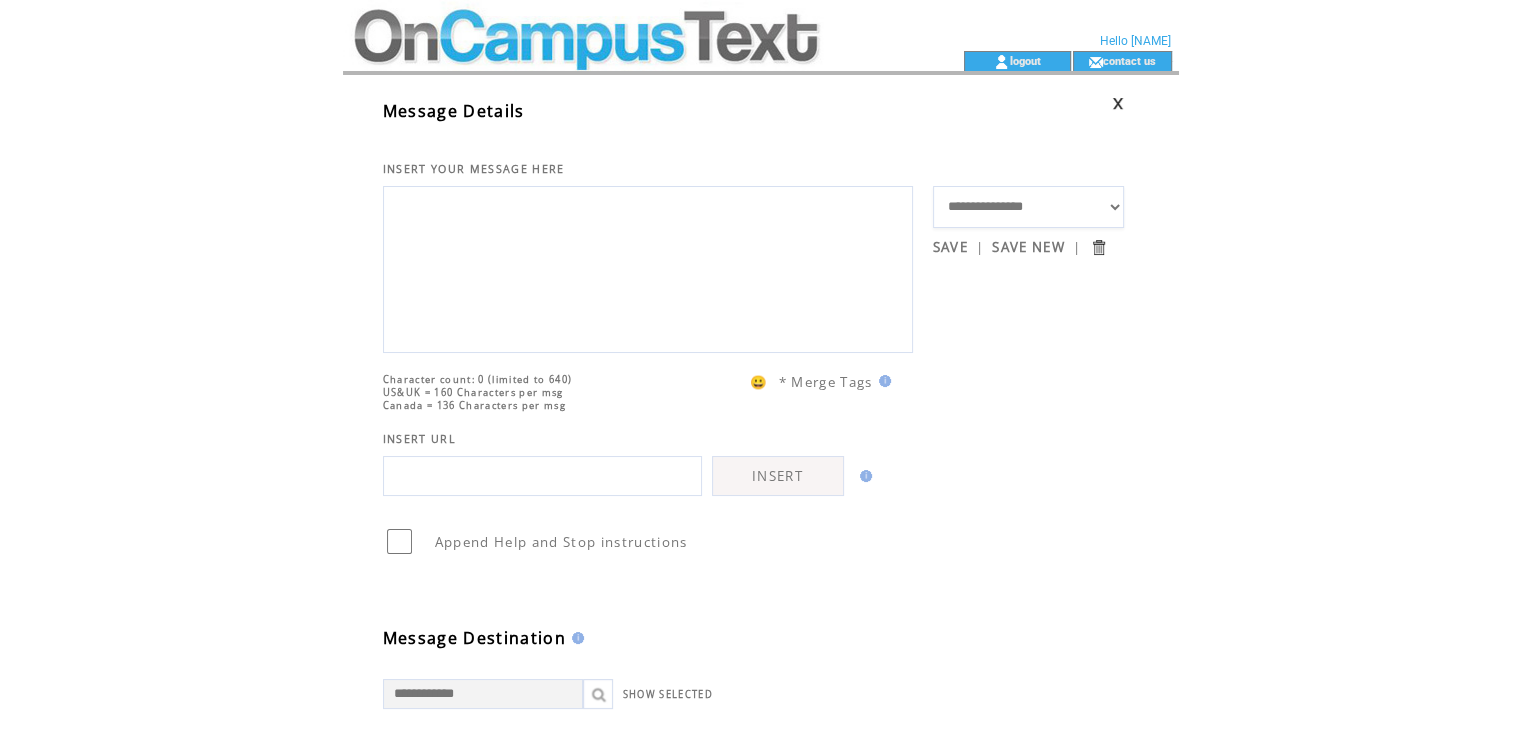 paste on "**********" 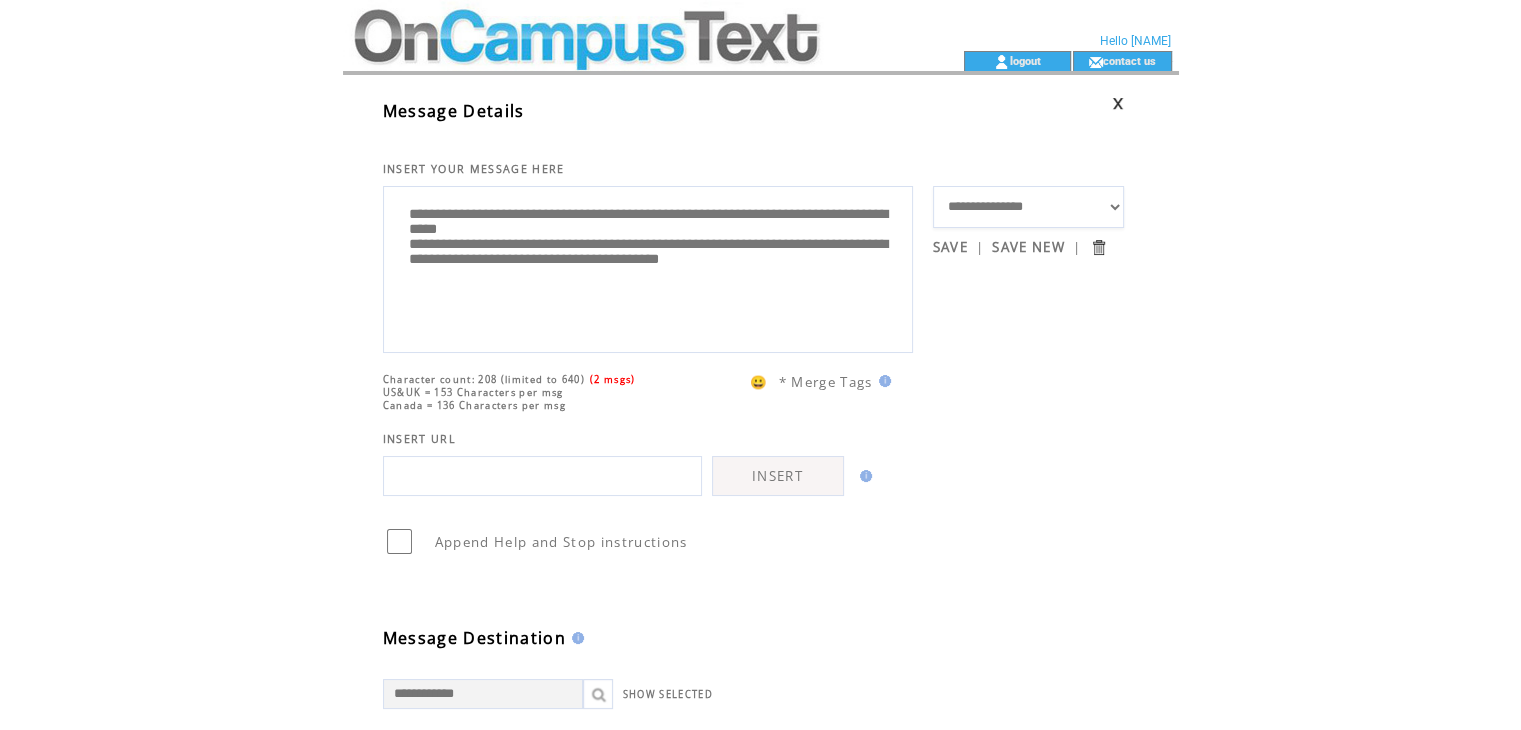 drag, startPoint x: 680, startPoint y: 243, endPoint x: 403, endPoint y: 238, distance: 277.04514 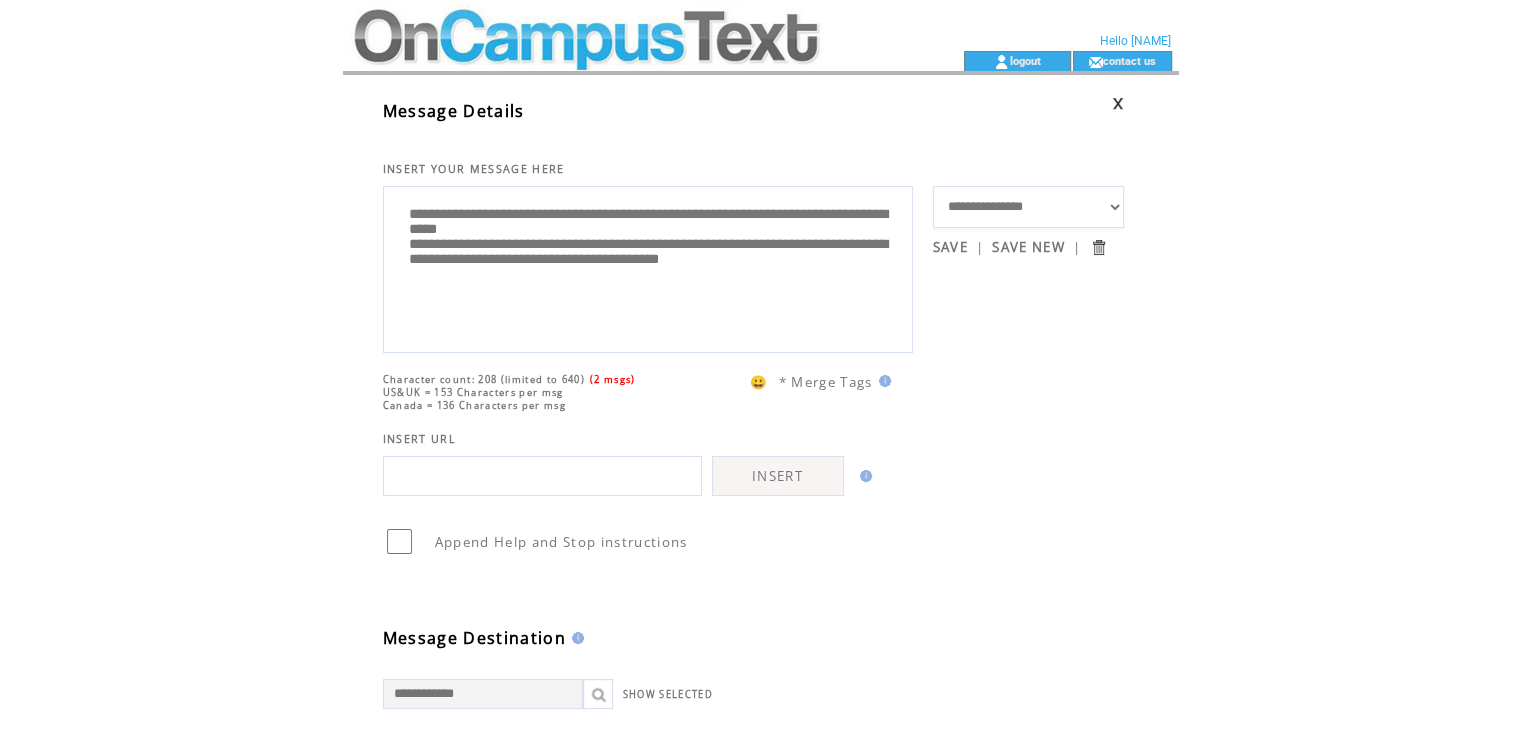 click on "**********" at bounding box center [648, 267] 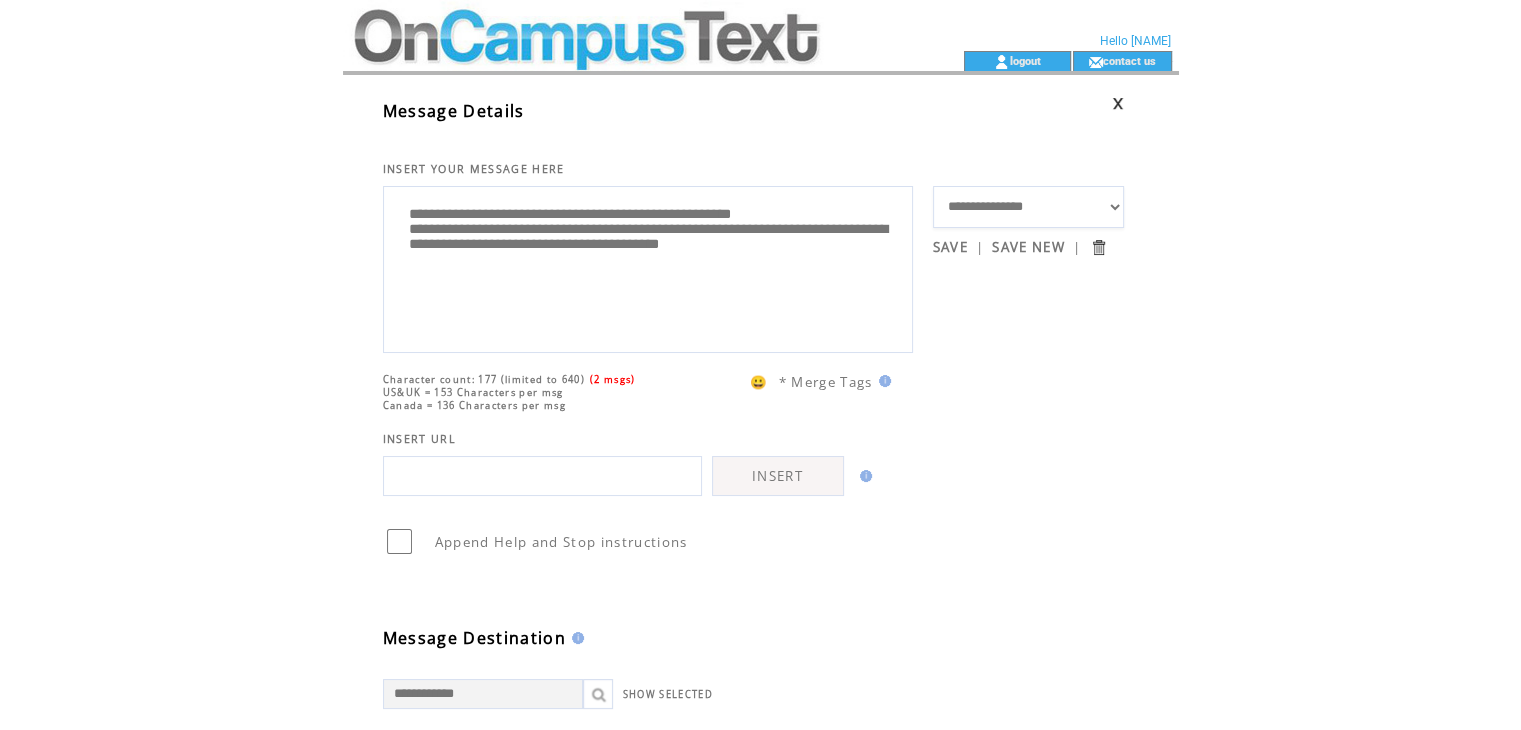 click on "**********" at bounding box center [648, 267] 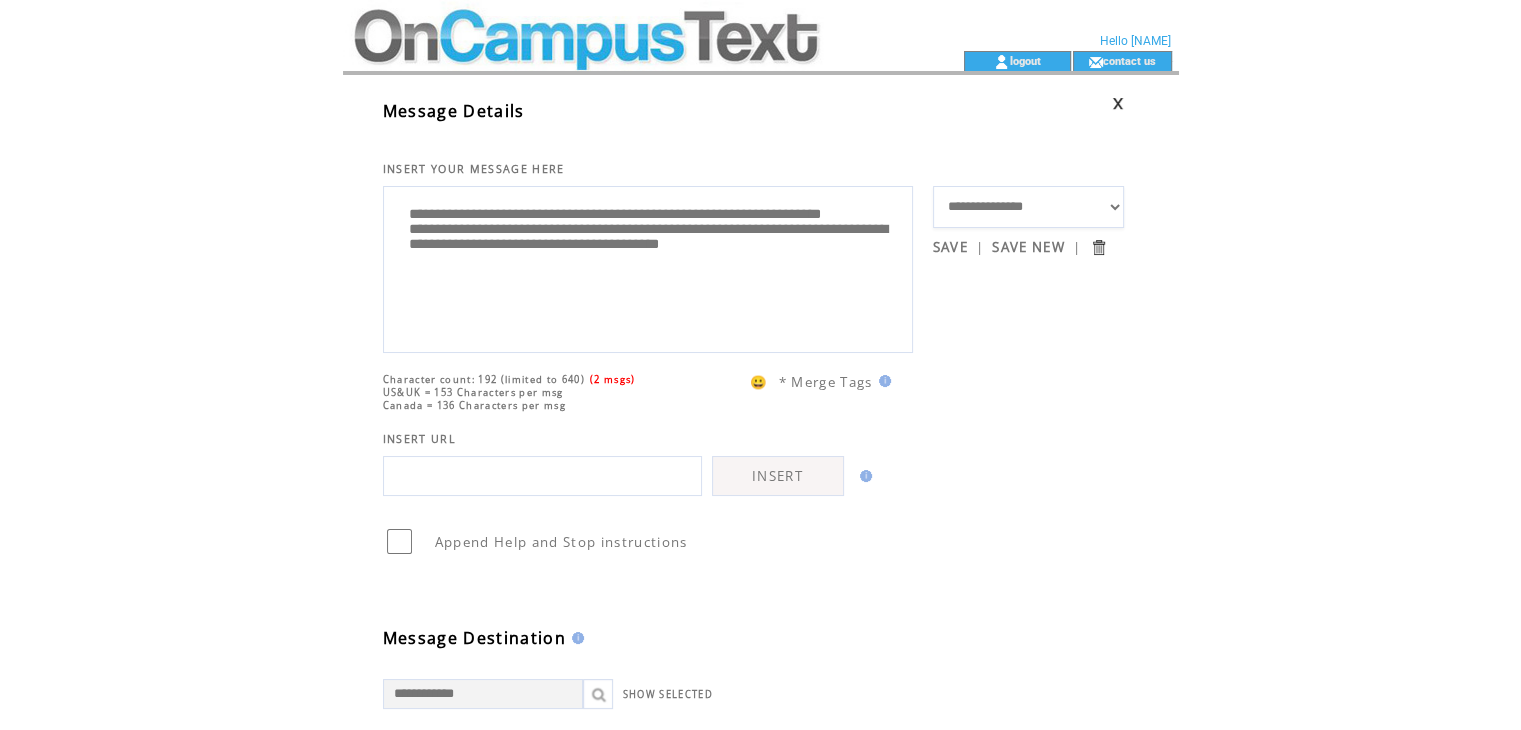 click on "**********" at bounding box center [648, 267] 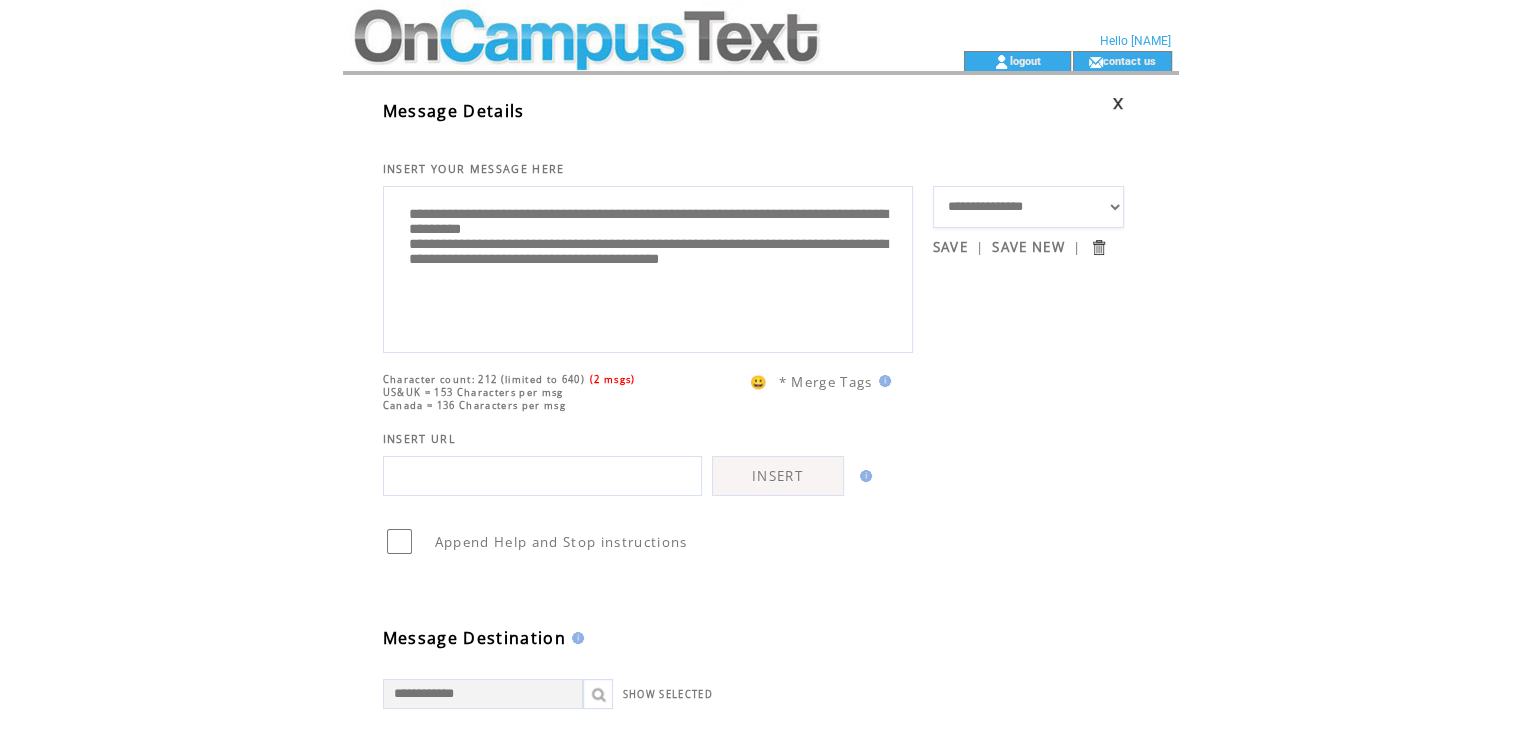 type on "**********" 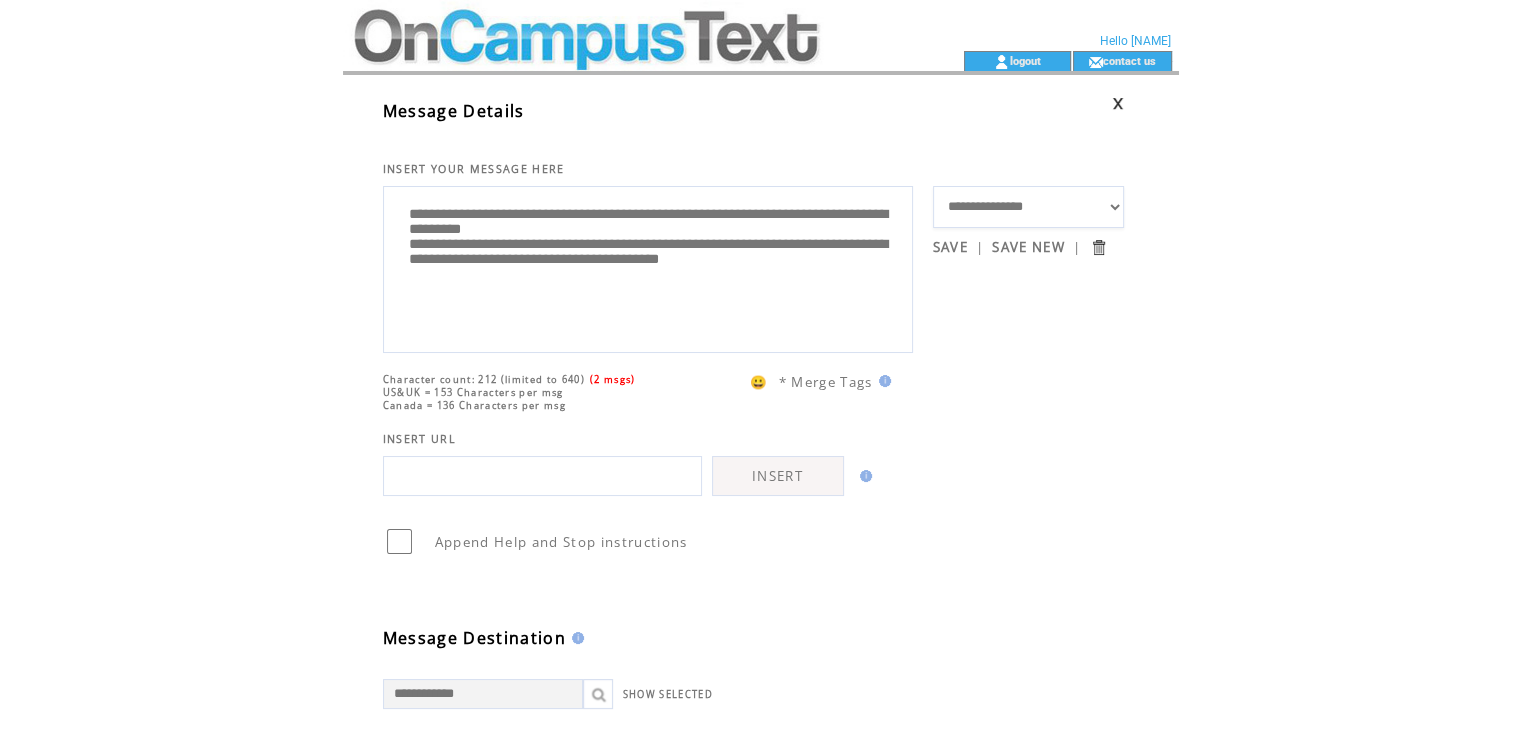 click at bounding box center (542, 476) 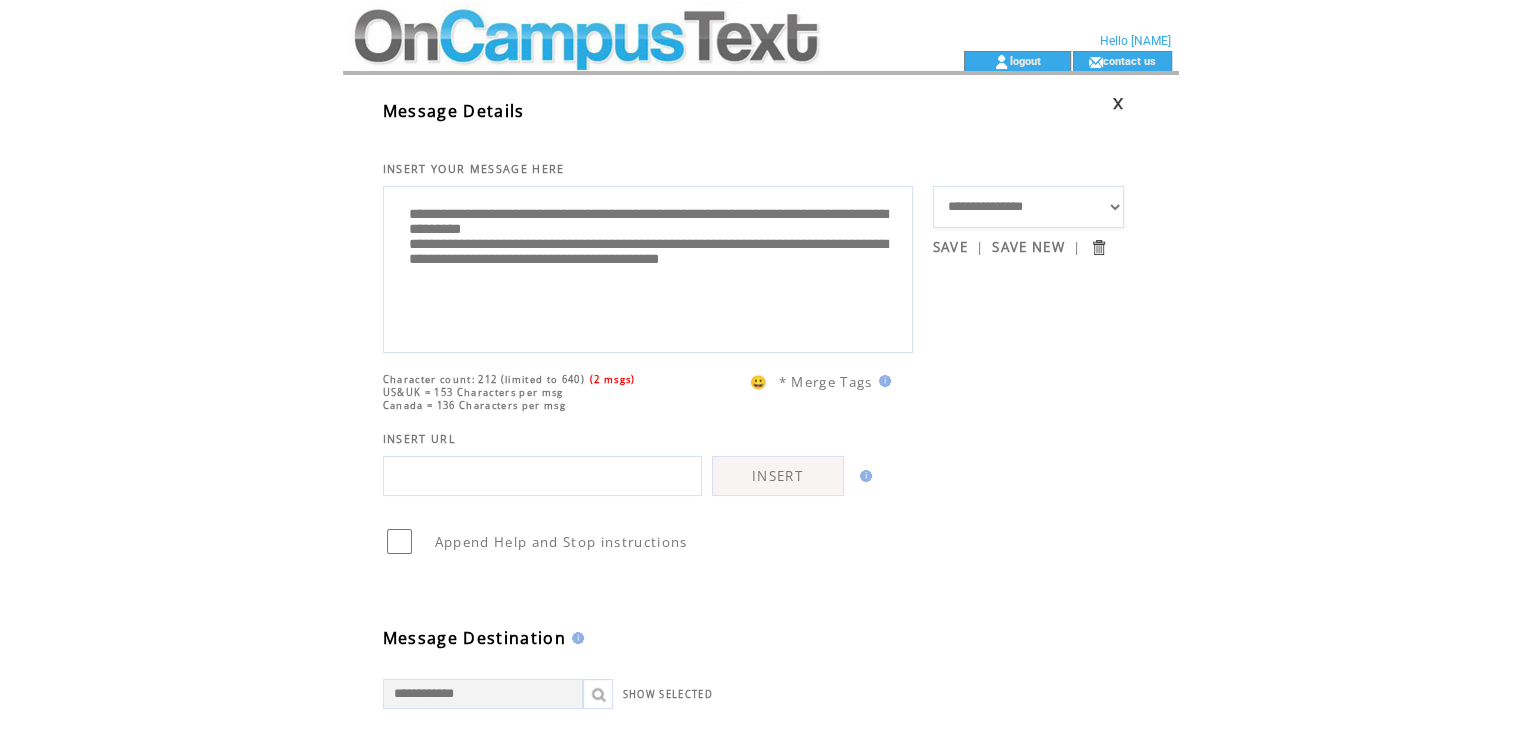 paste on "**********" 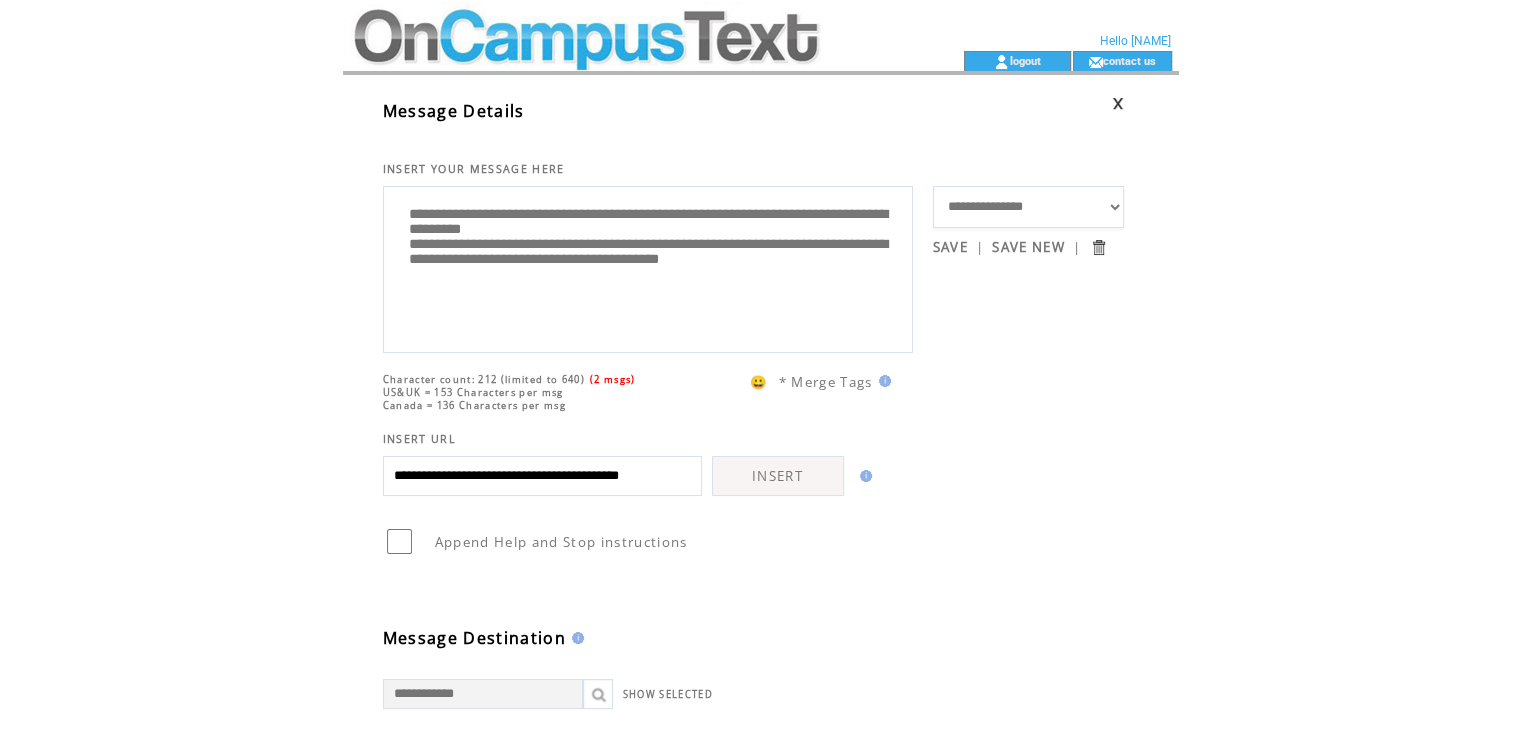 scroll, scrollTop: 0, scrollLeft: 45, axis: horizontal 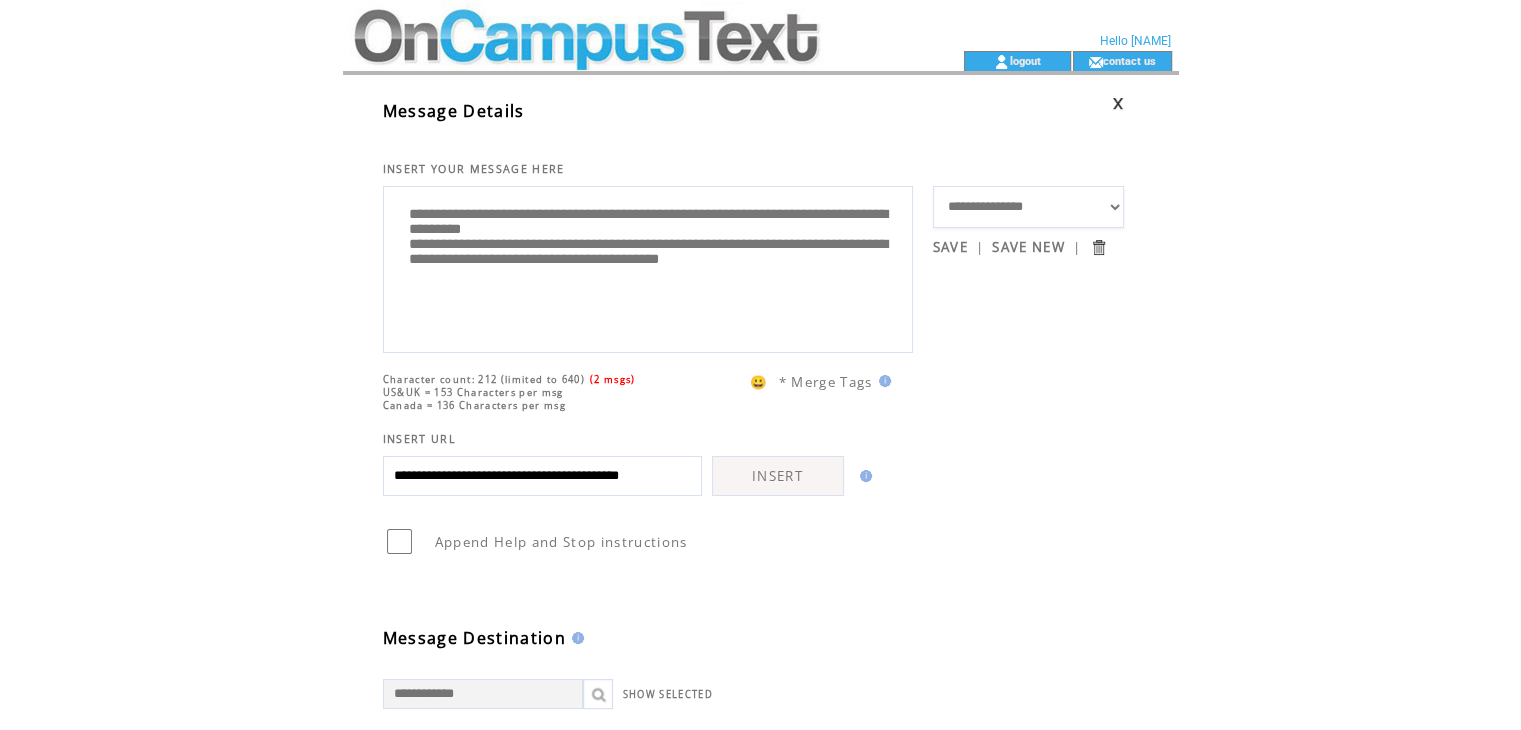 click on "**********" at bounding box center [542, 476] 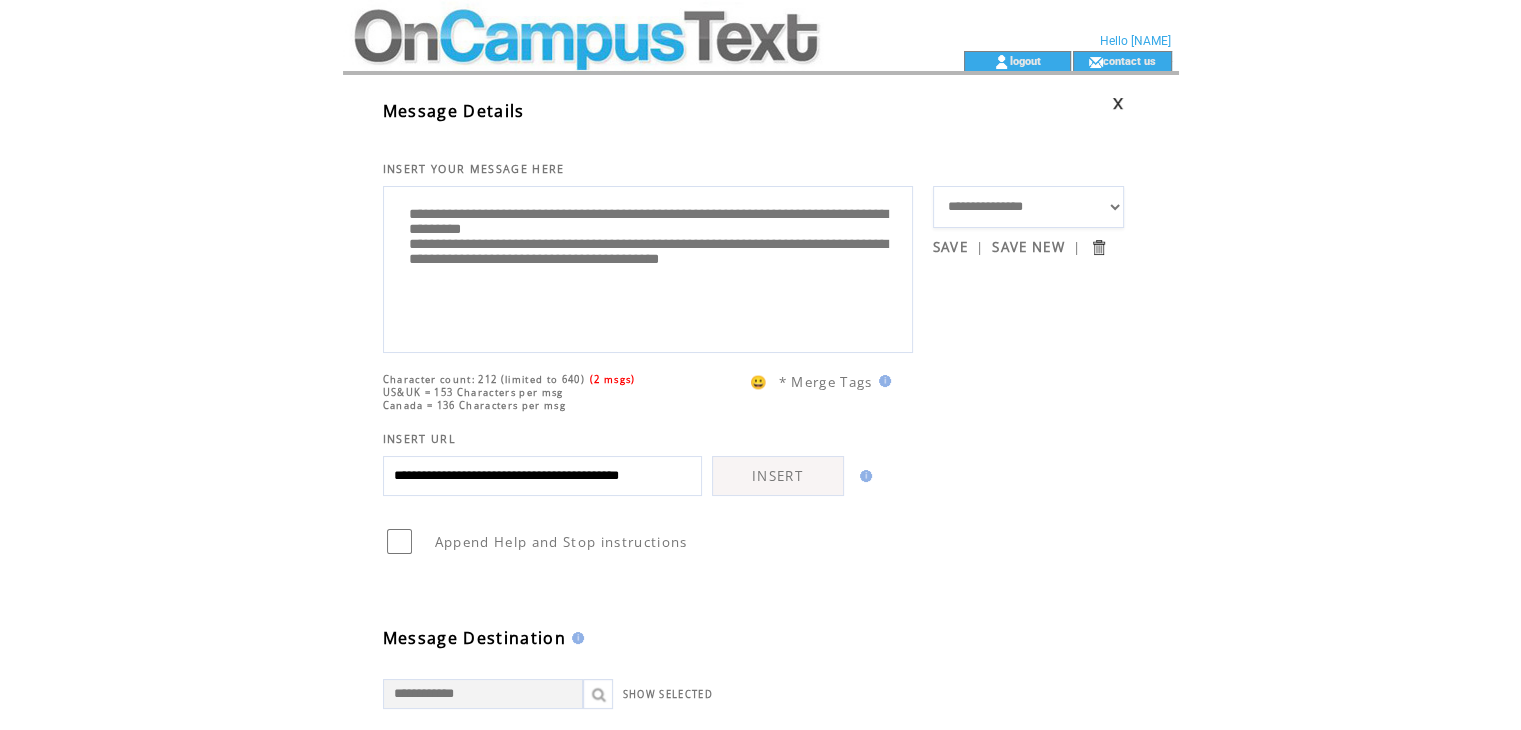 scroll, scrollTop: 0, scrollLeft: 0, axis: both 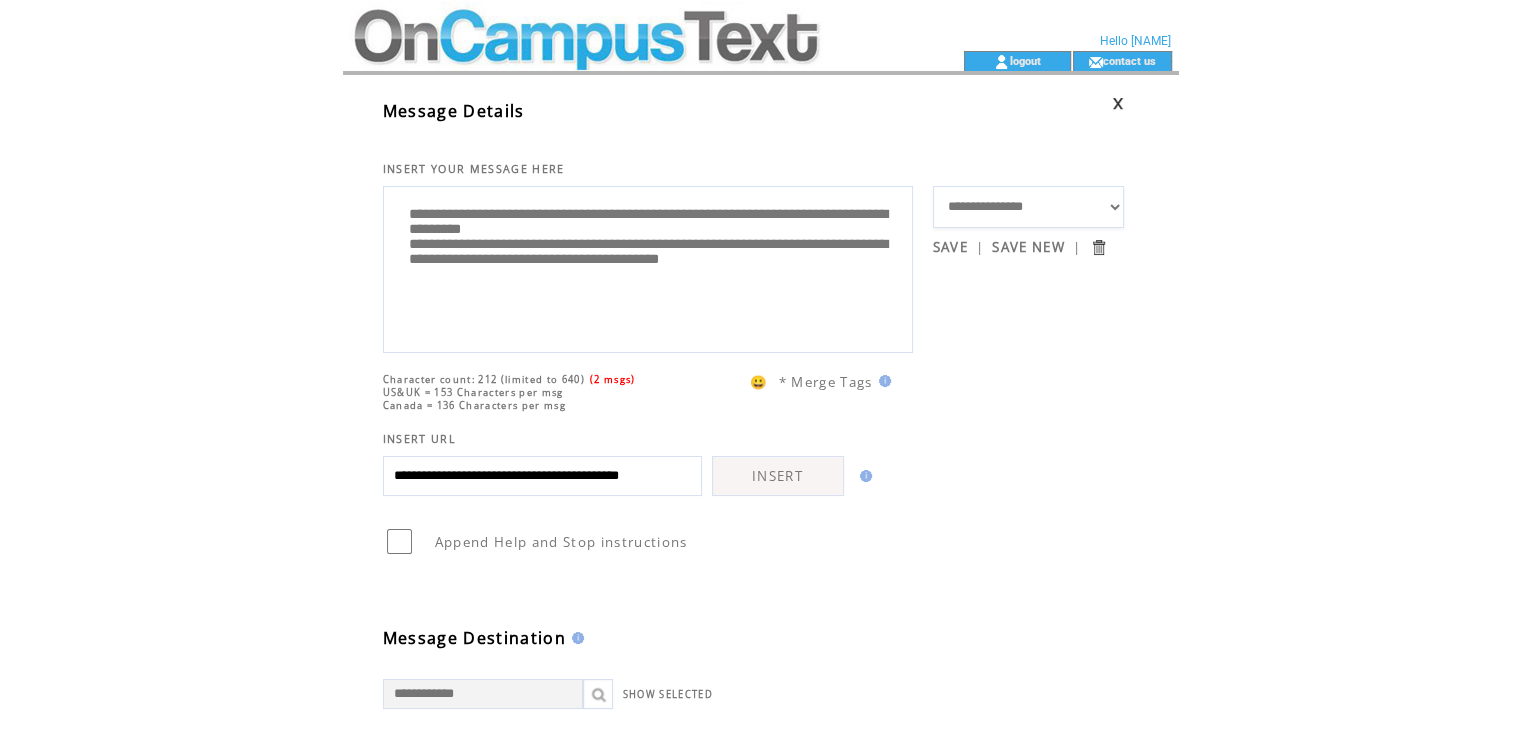 click on "**********" at bounding box center (648, 267) 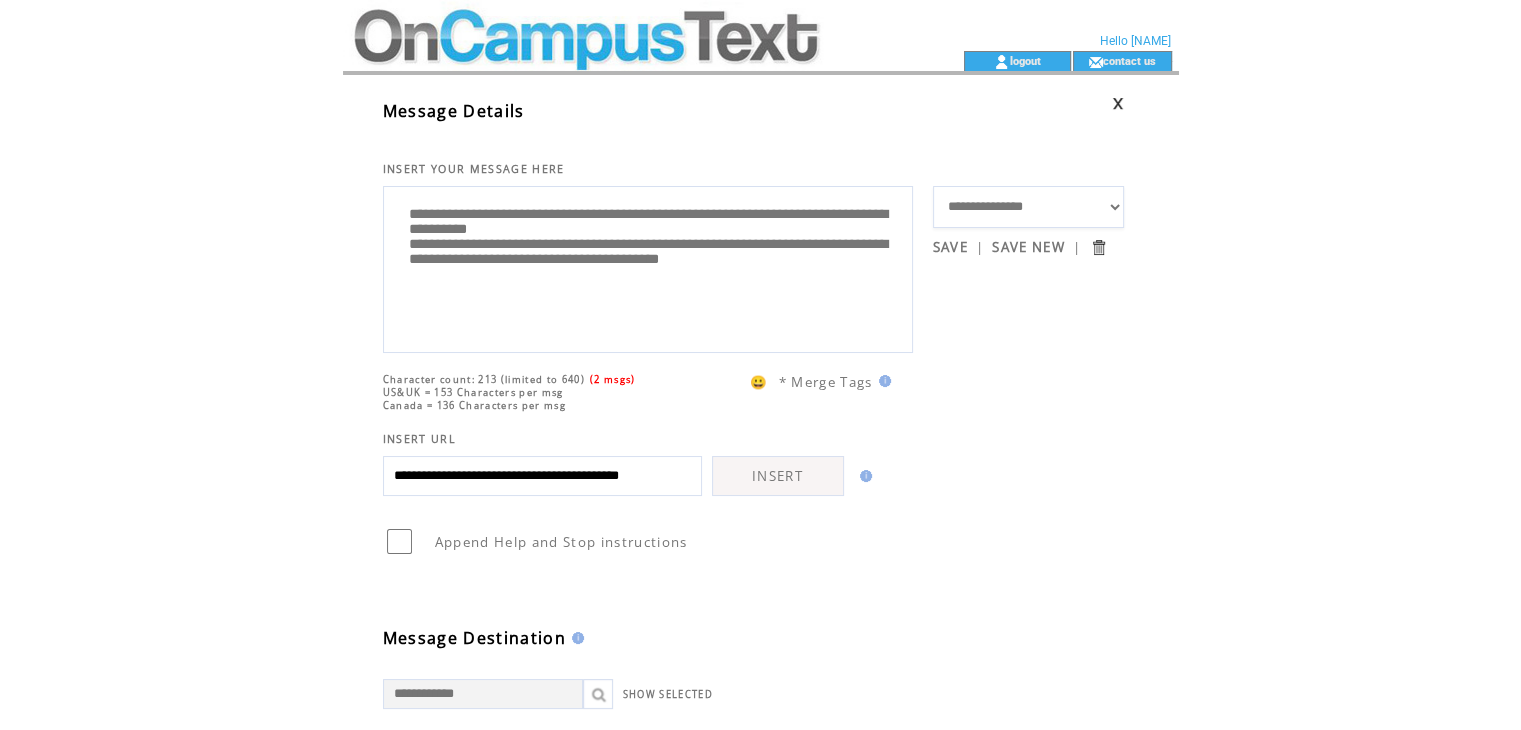 type on "**********" 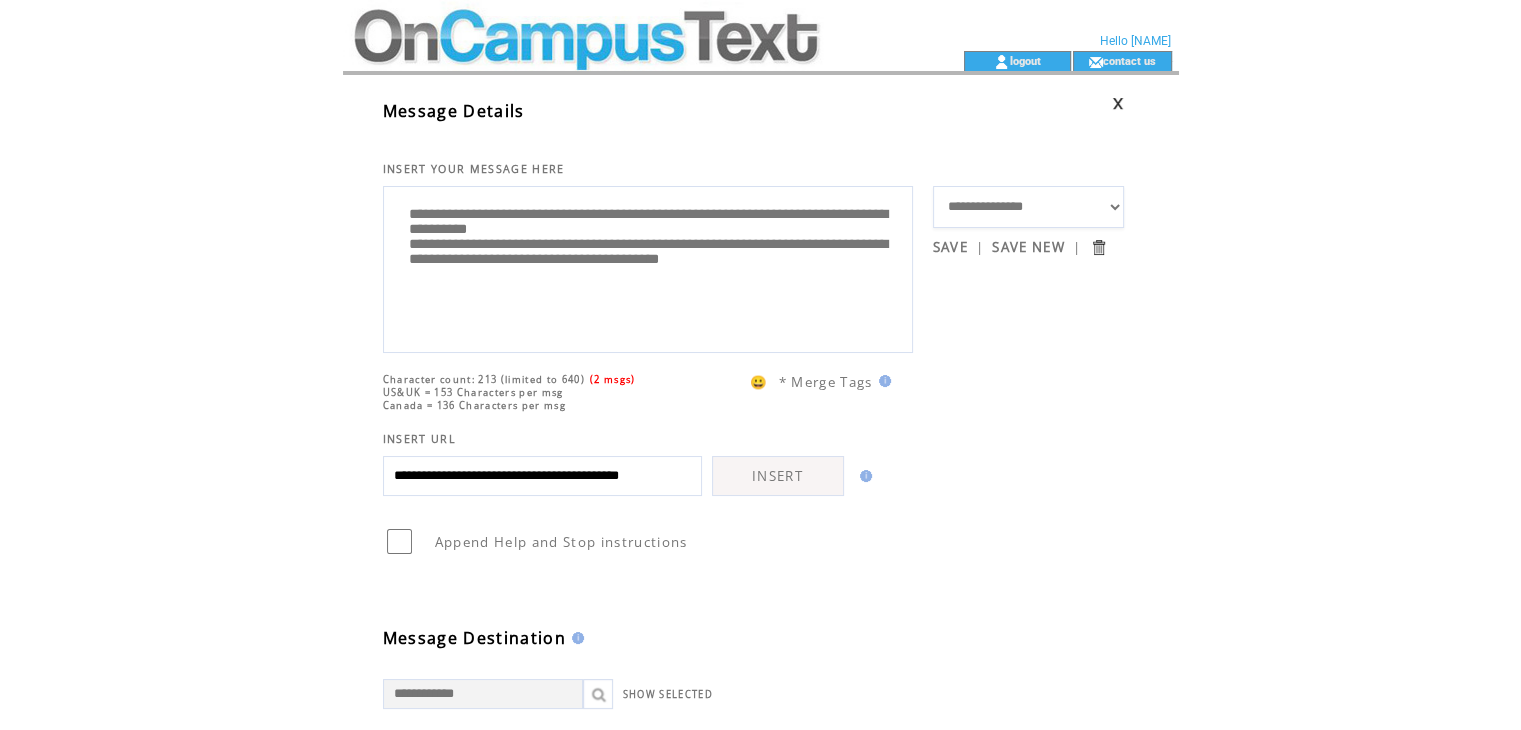 click on "INSERT" at bounding box center [778, 476] 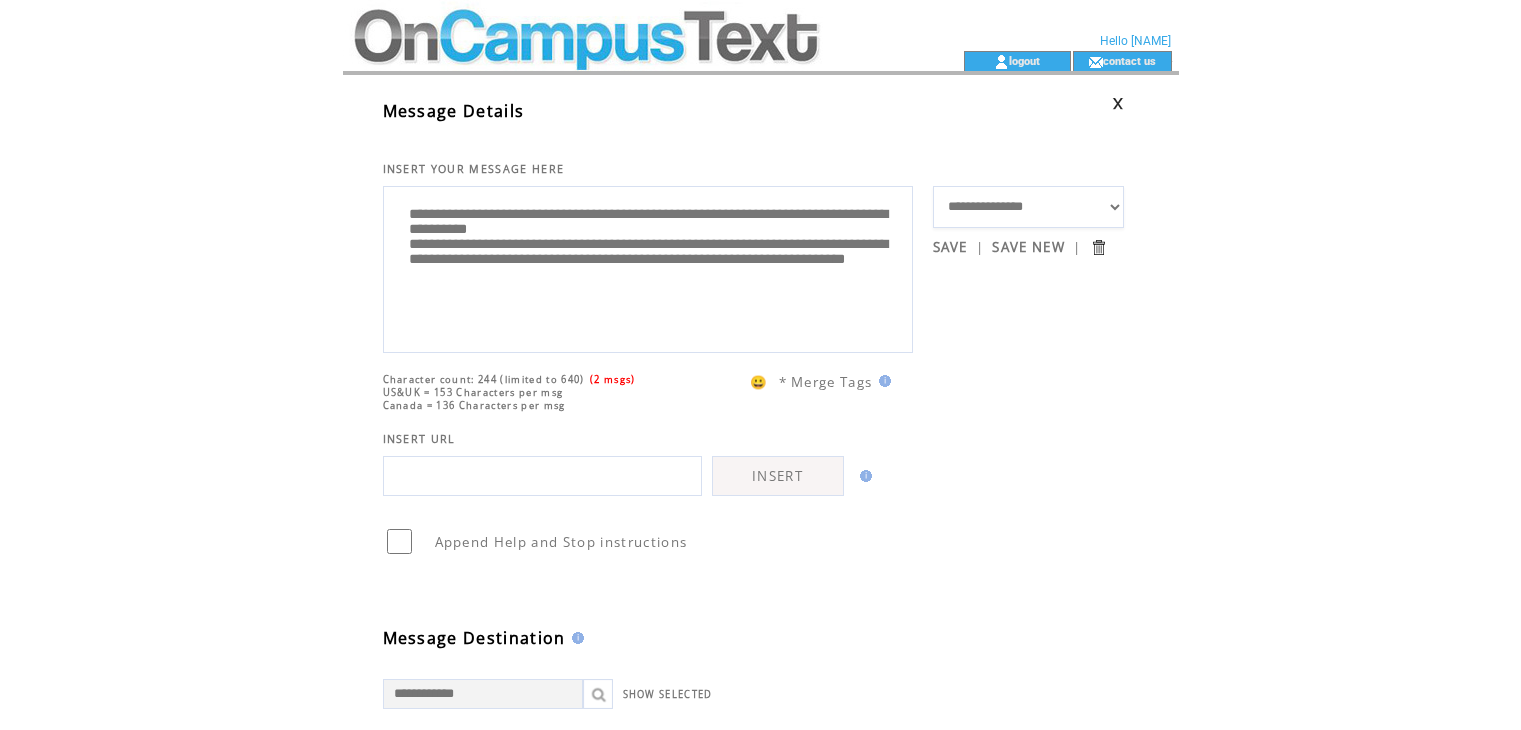 scroll, scrollTop: 0, scrollLeft: 0, axis: both 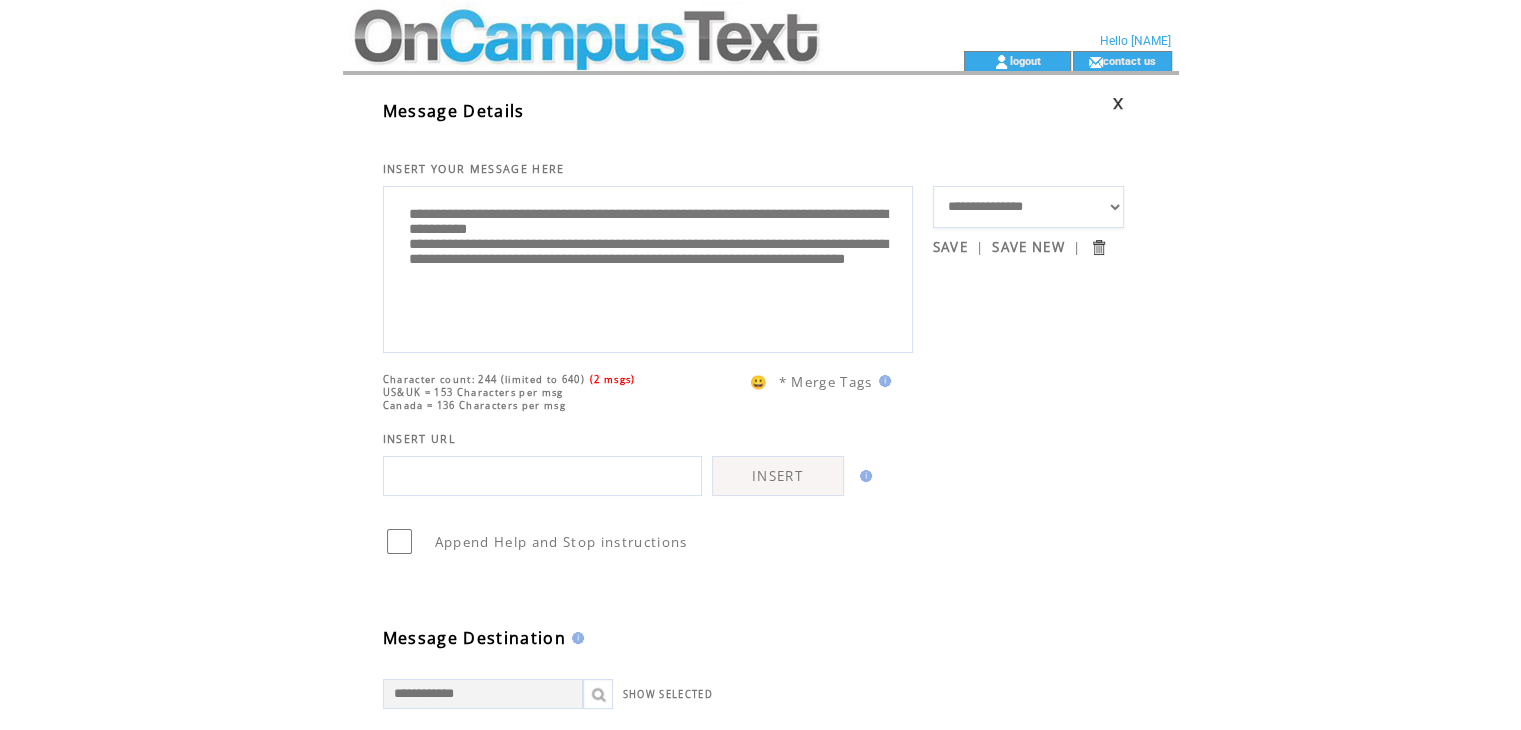 drag, startPoint x: 768, startPoint y: 295, endPoint x: 504, endPoint y: 297, distance: 264.00757 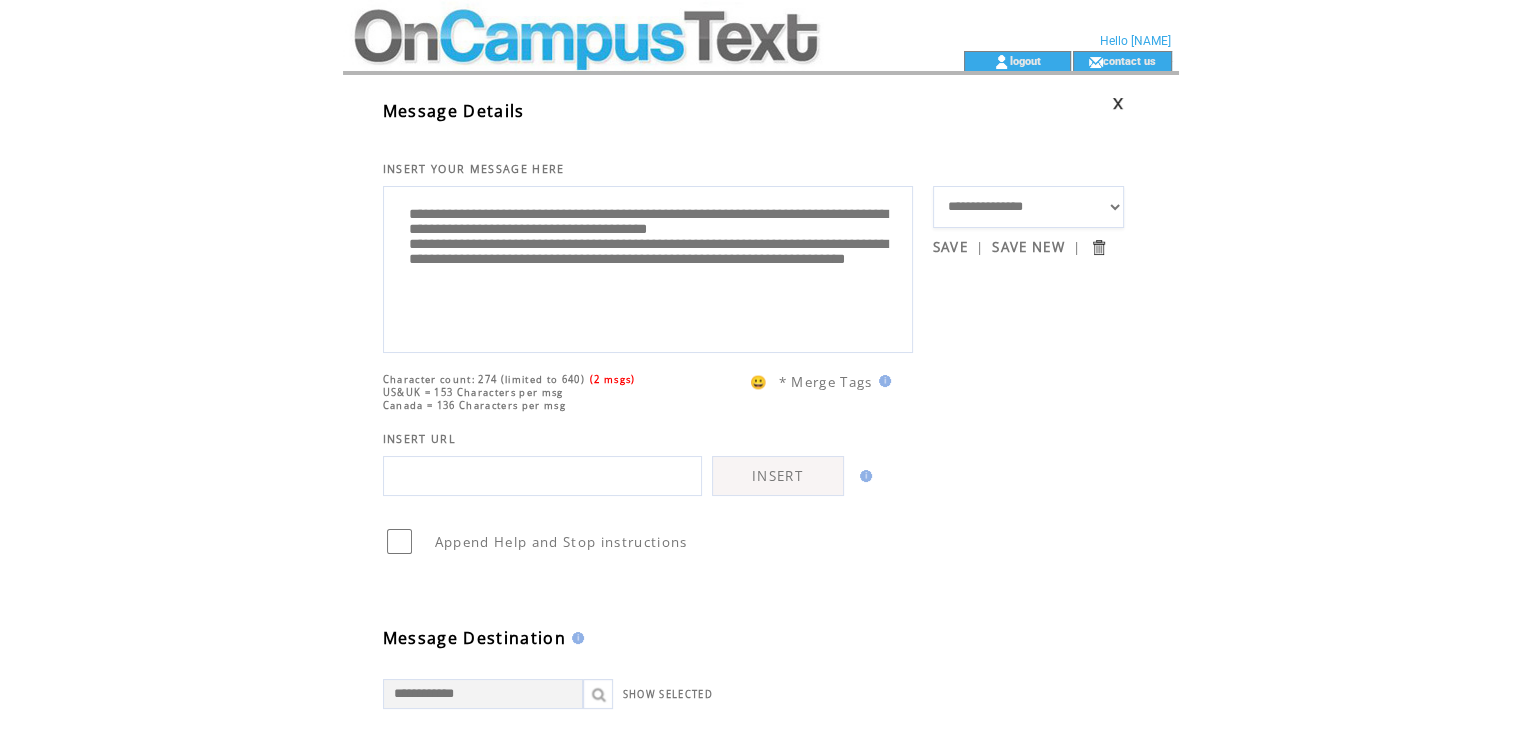 drag, startPoint x: 785, startPoint y: 316, endPoint x: 503, endPoint y: 321, distance: 282.0443 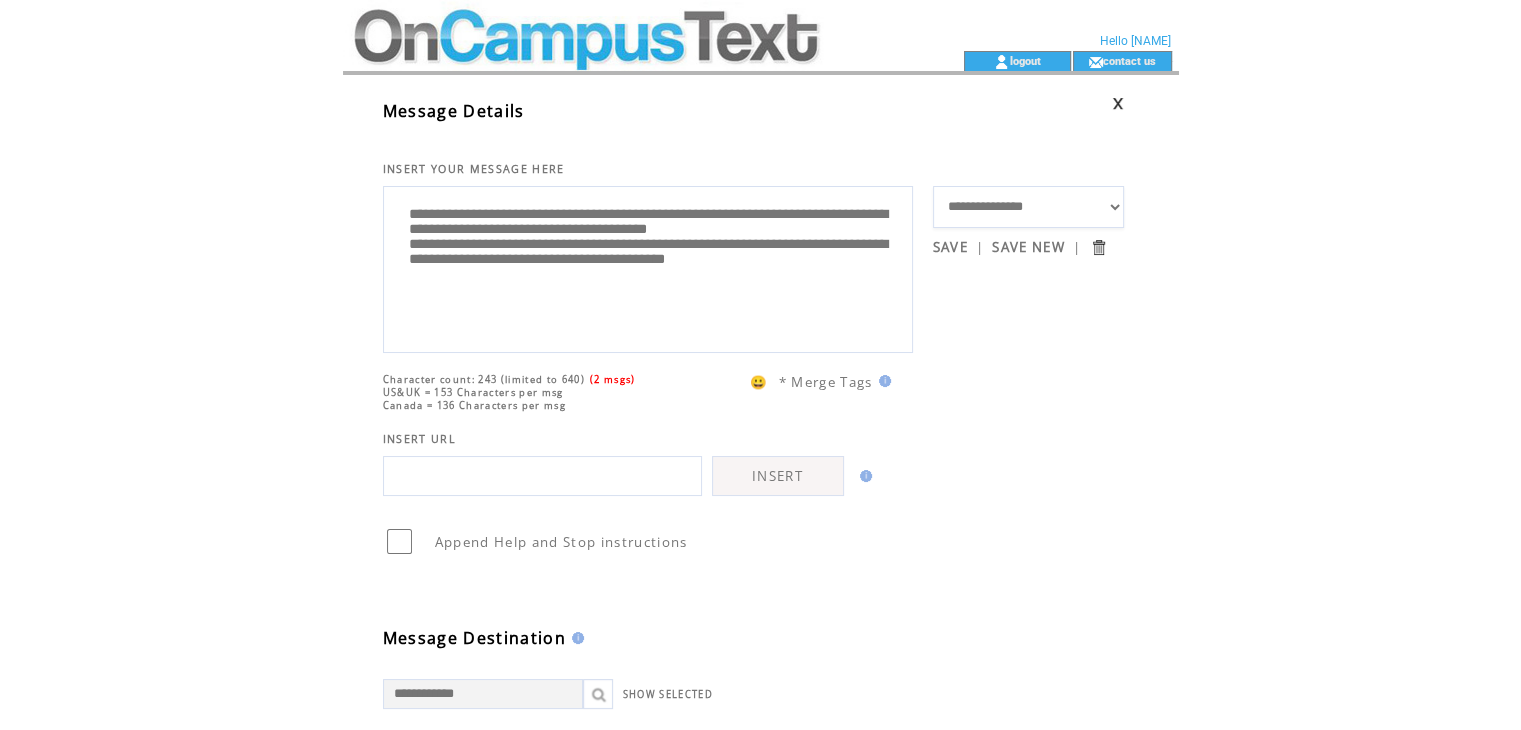 click on "**********" at bounding box center [648, 267] 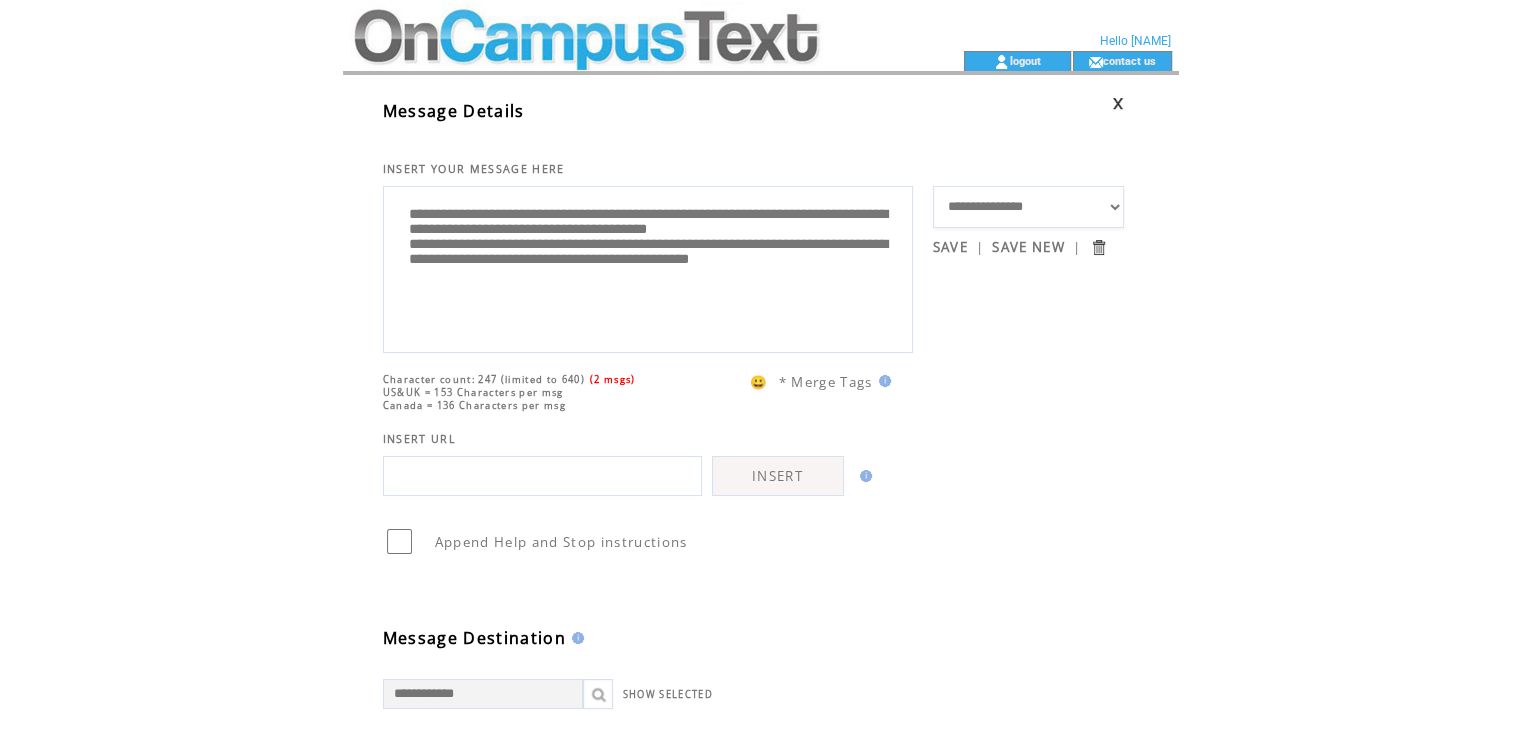 click on "**********" at bounding box center [648, 267] 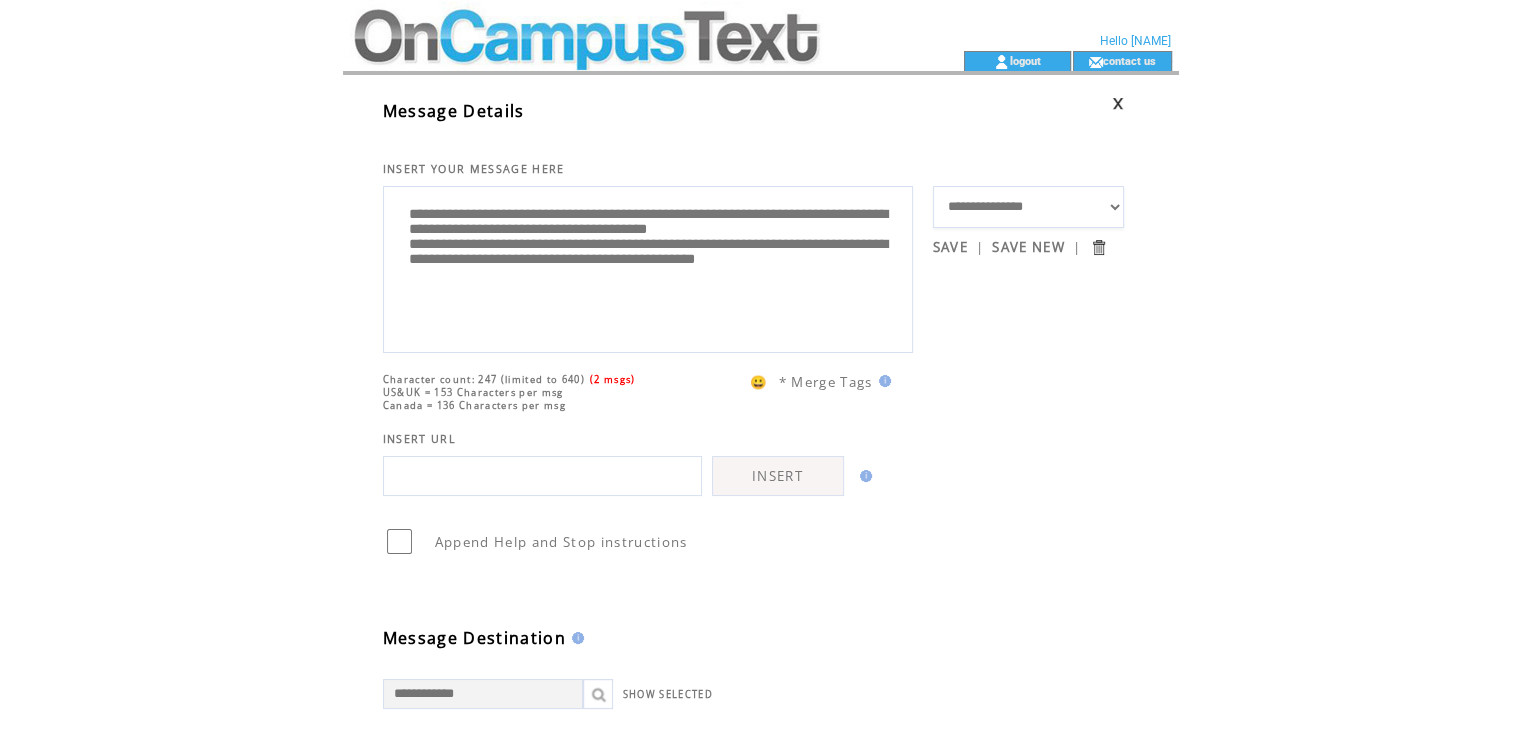 click on "**********" at bounding box center (648, 267) 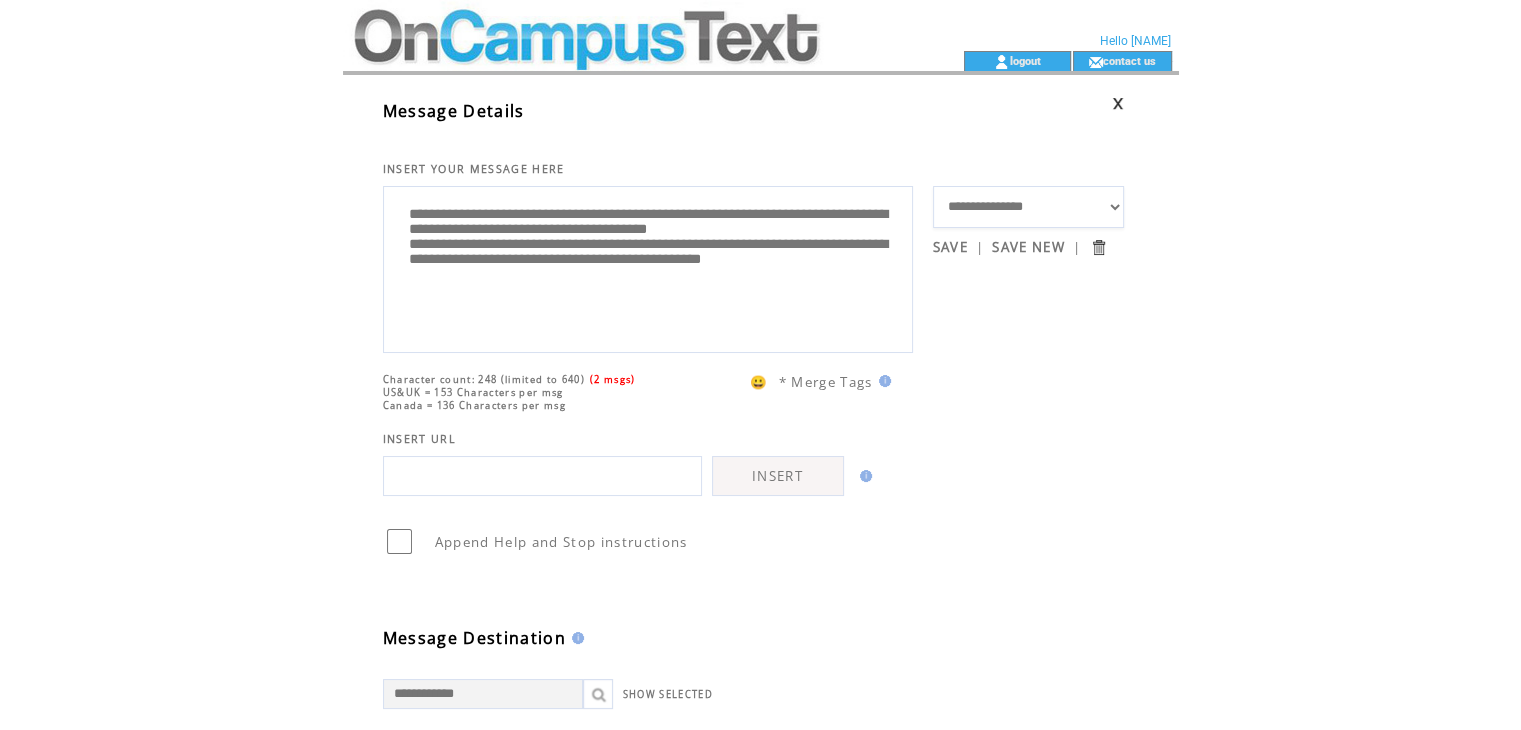 click on "**********" at bounding box center (648, 267) 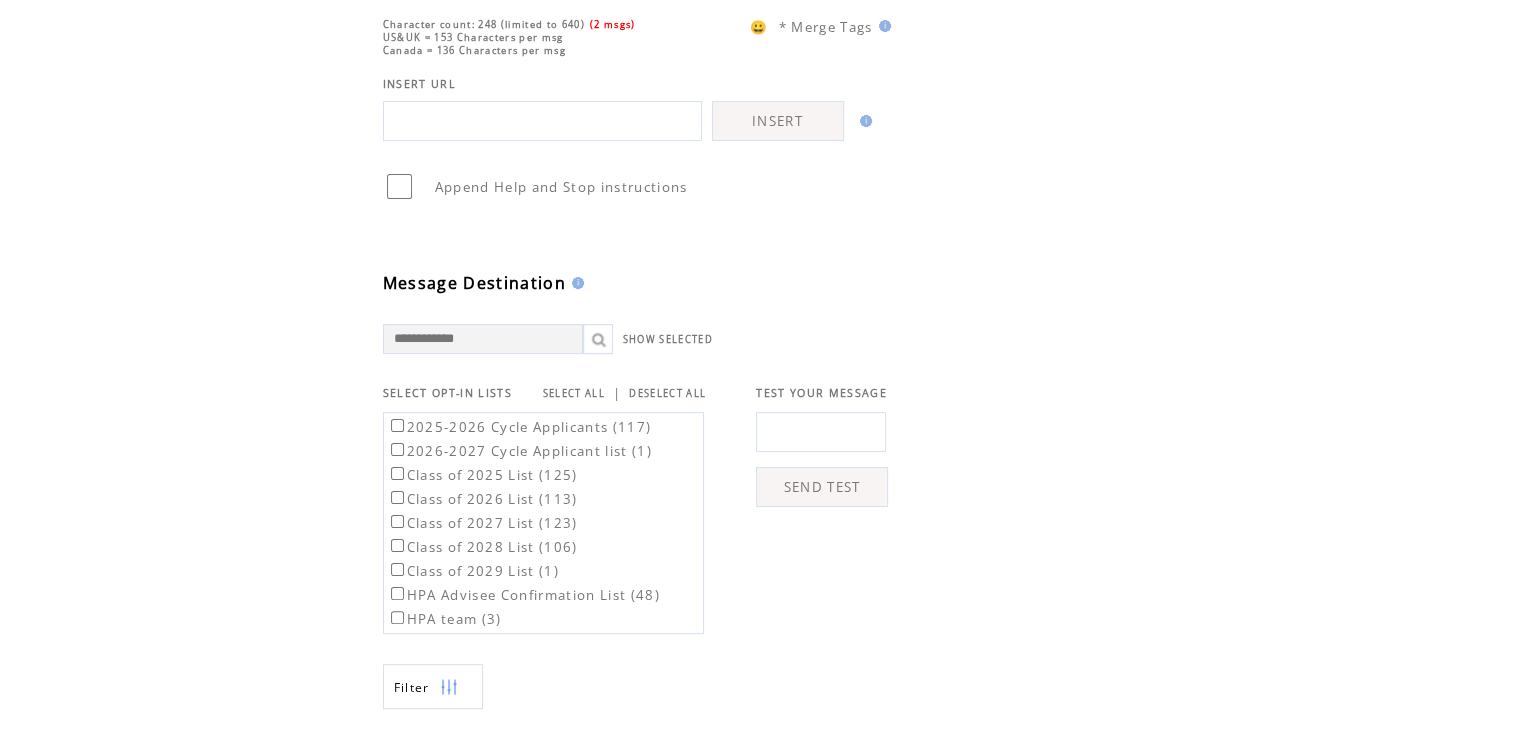 scroll, scrollTop: 363, scrollLeft: 0, axis: vertical 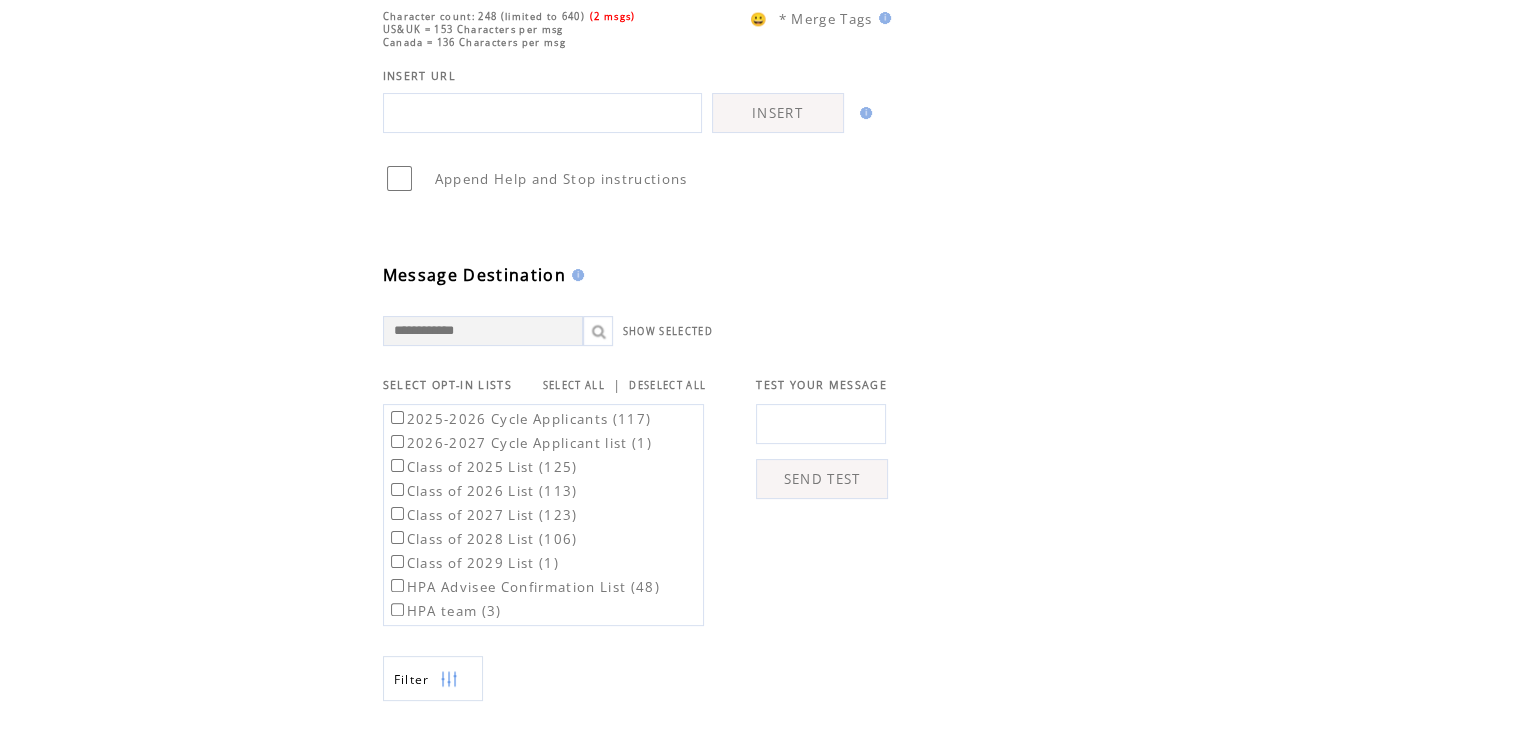 type on "**********" 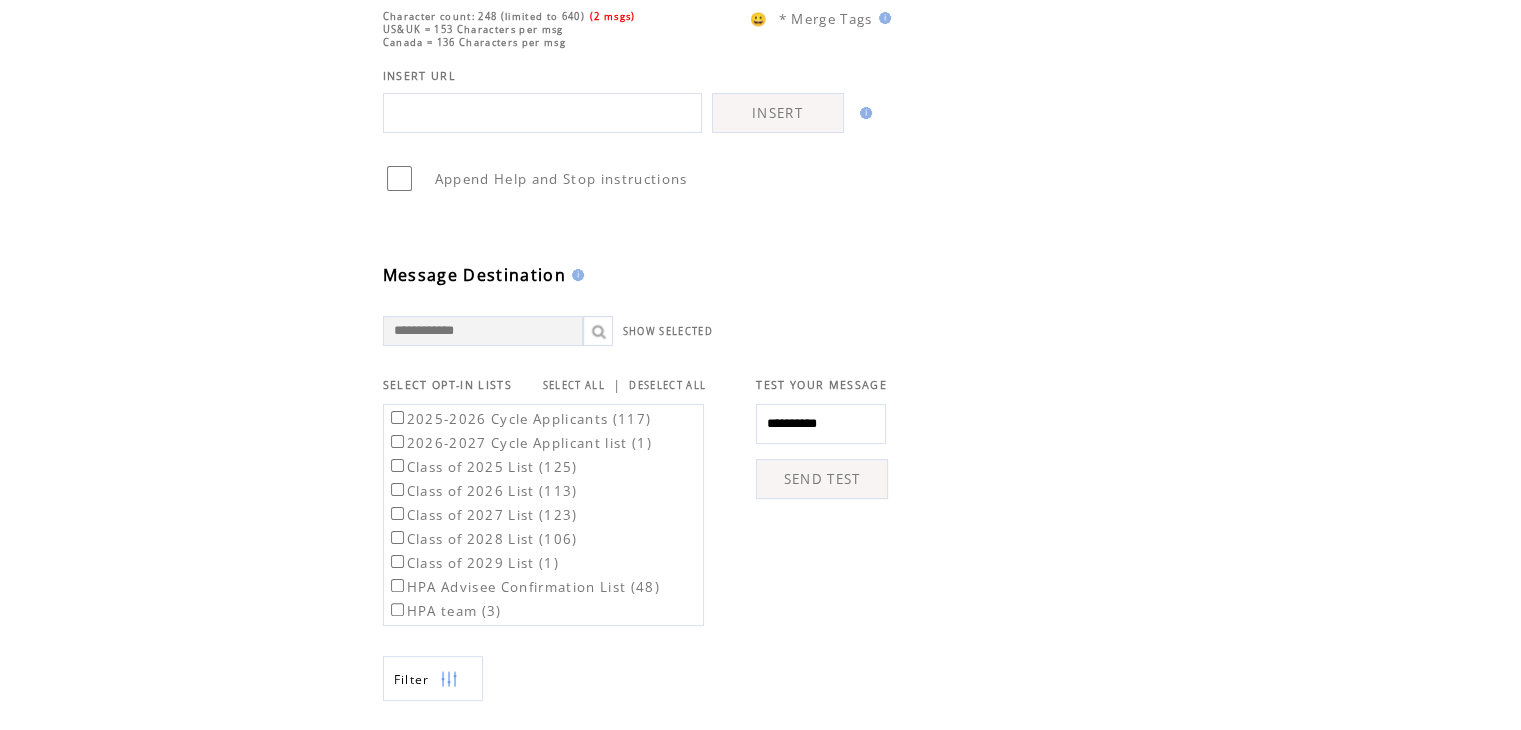 type on "**********" 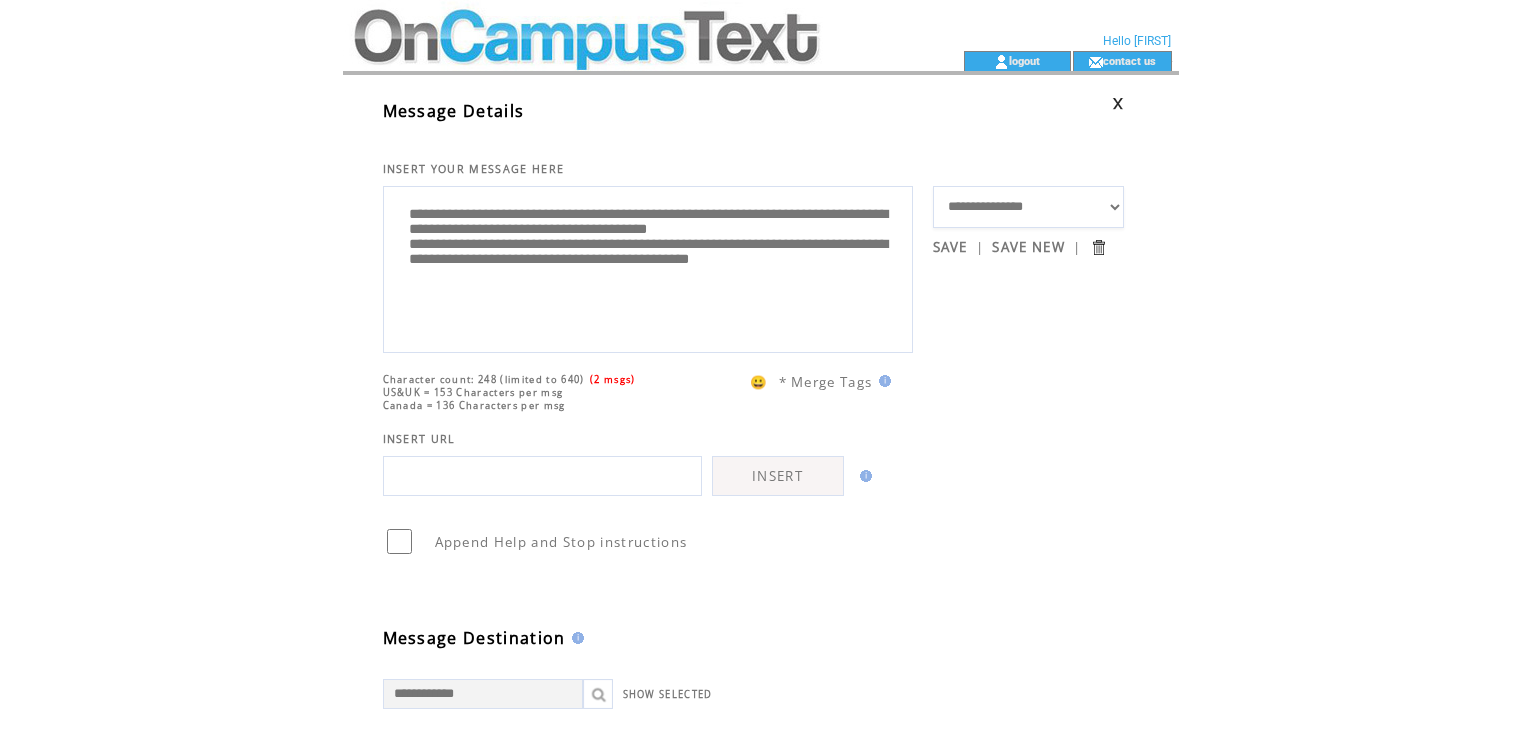 scroll, scrollTop: 0, scrollLeft: 0, axis: both 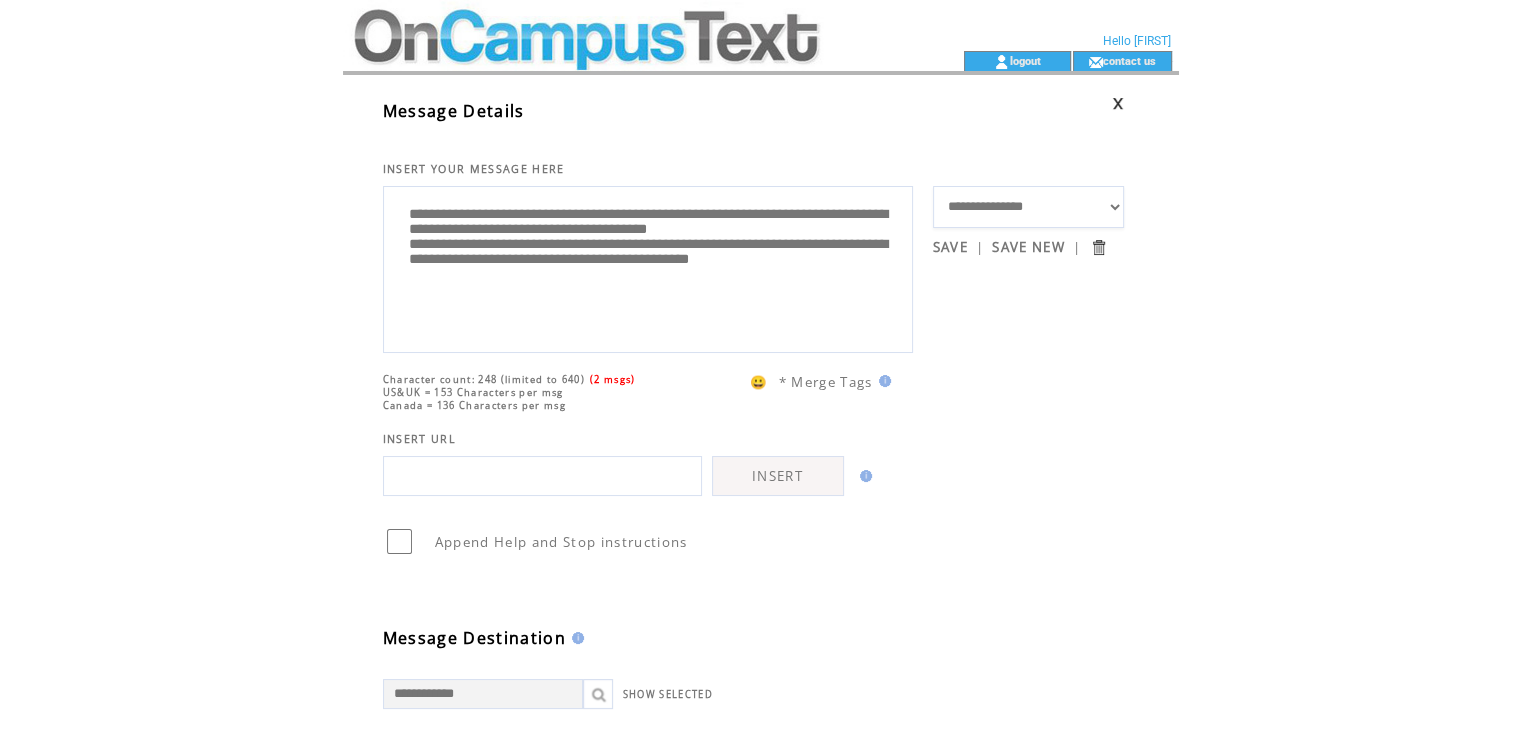 drag, startPoint x: 564, startPoint y: 319, endPoint x: 409, endPoint y: 215, distance: 186.65744 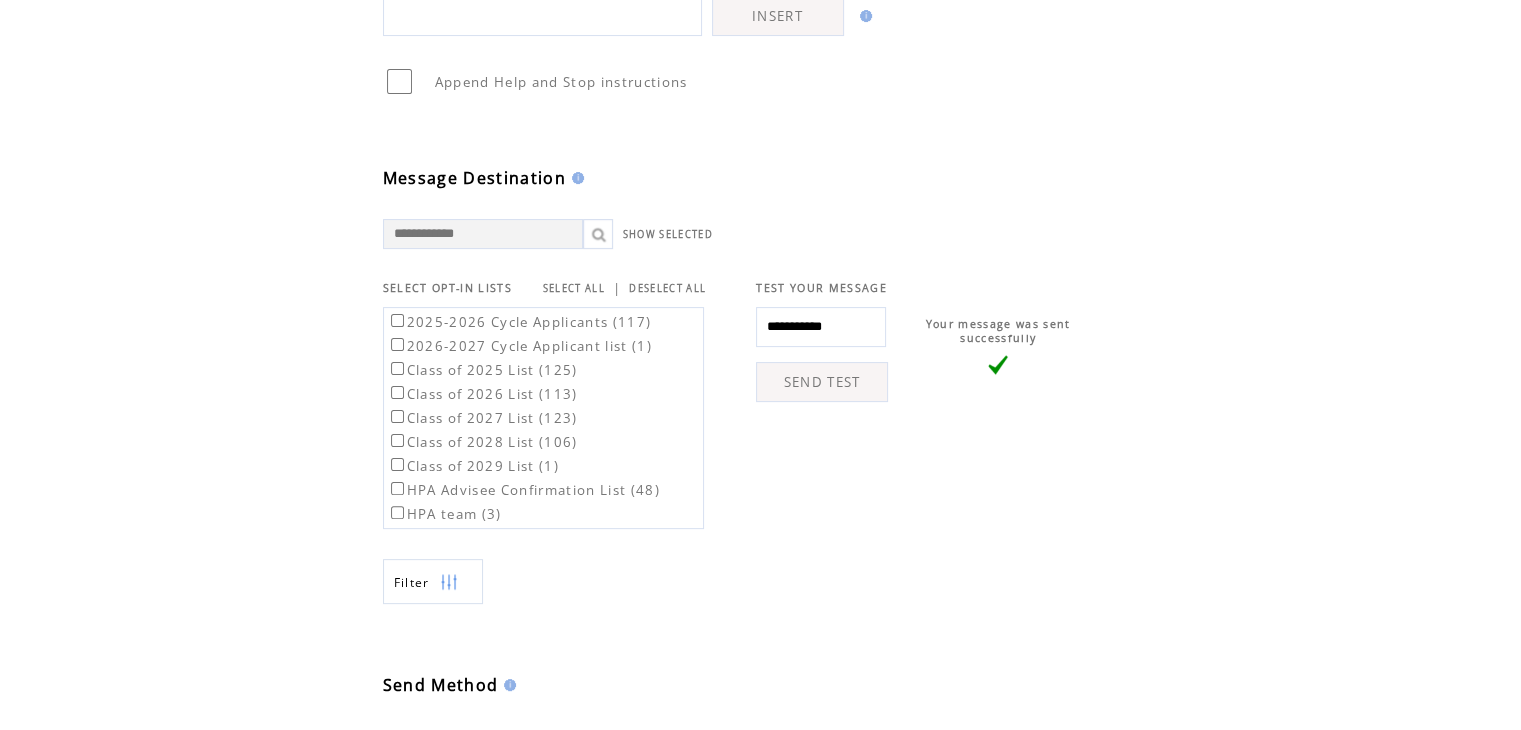 scroll, scrollTop: 462, scrollLeft: 0, axis: vertical 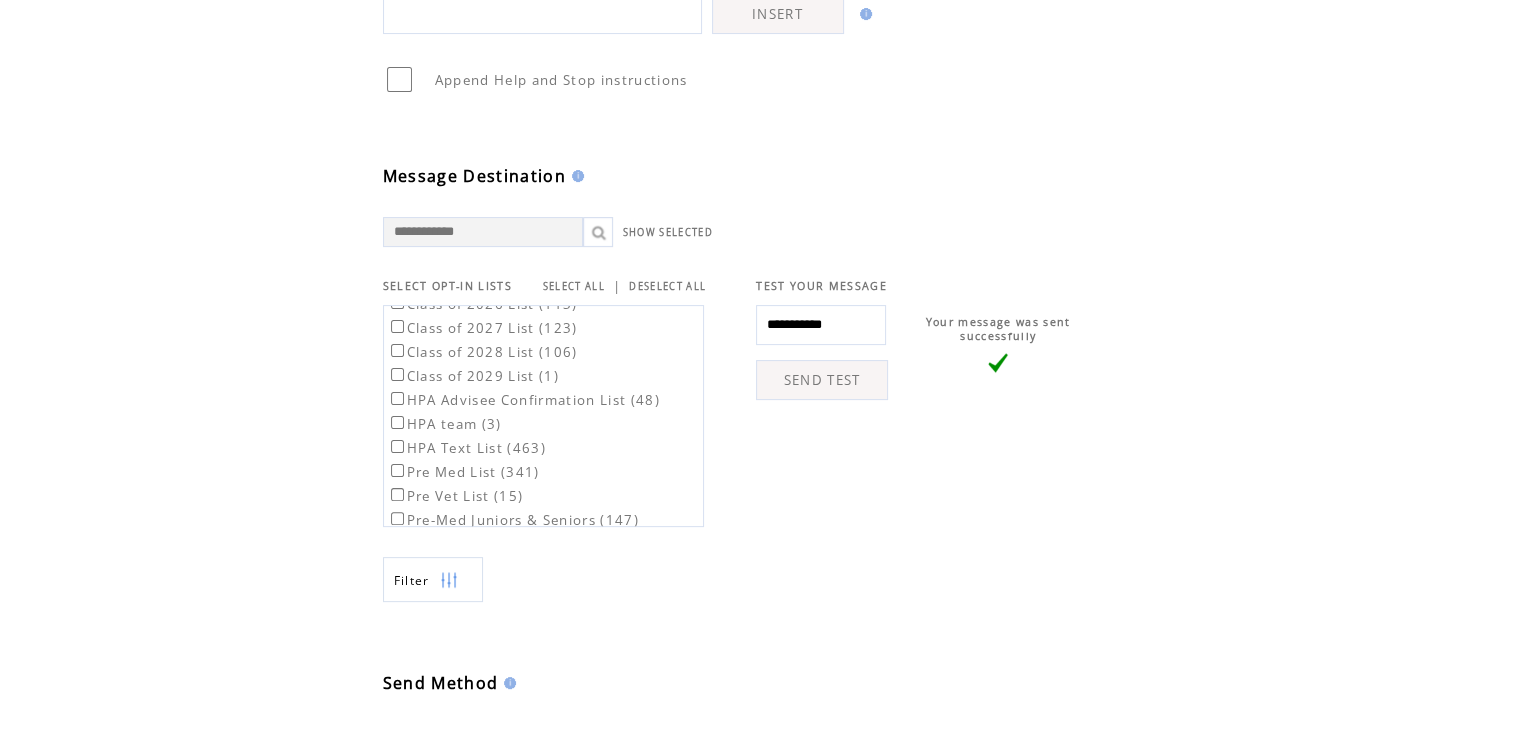 type on "**********" 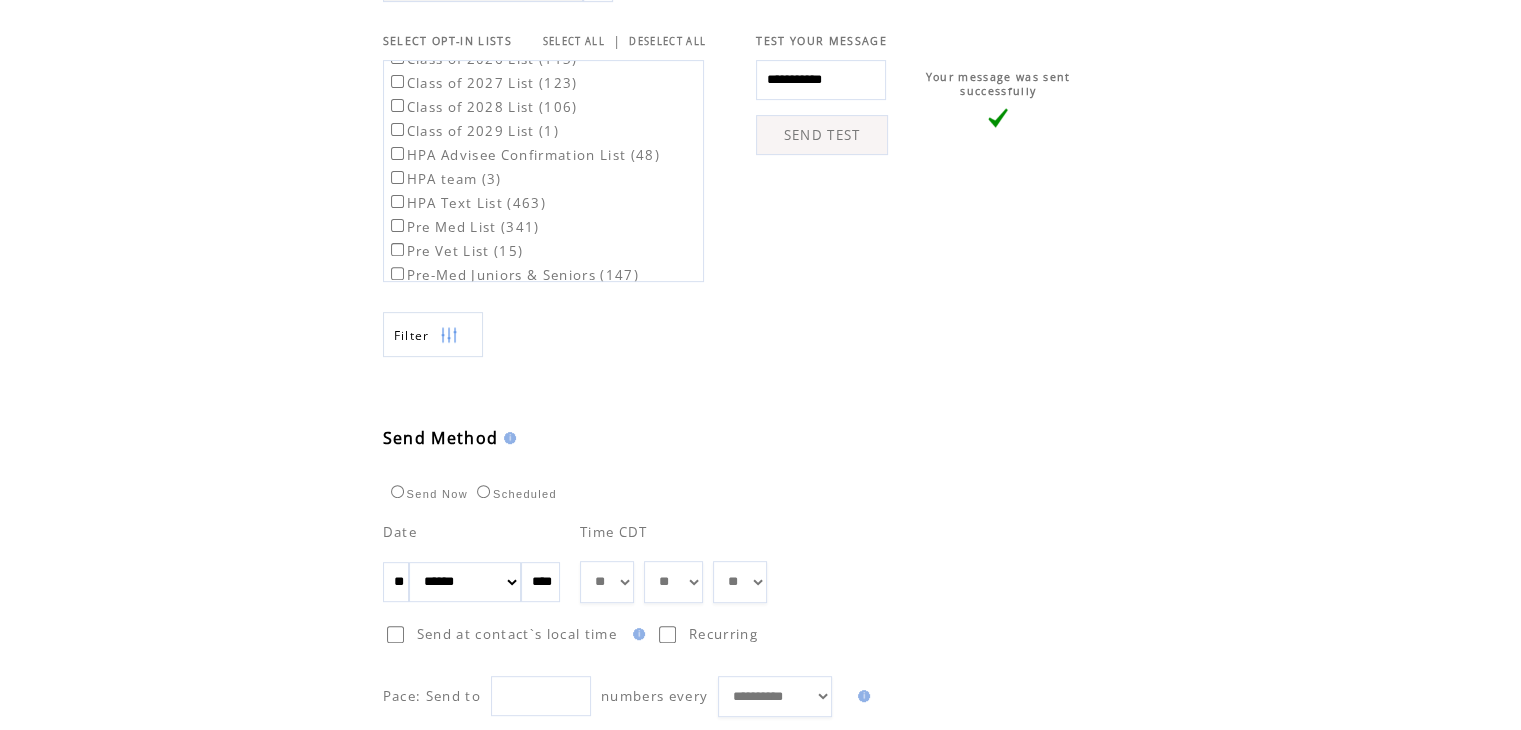 click on "******* 		 ******** 		 ***** 		 ***** 		 *** 		 **** 		 **** 		 ****** 		 ********* 		 ******* 		 ******** 		 ********" at bounding box center (465, 582) 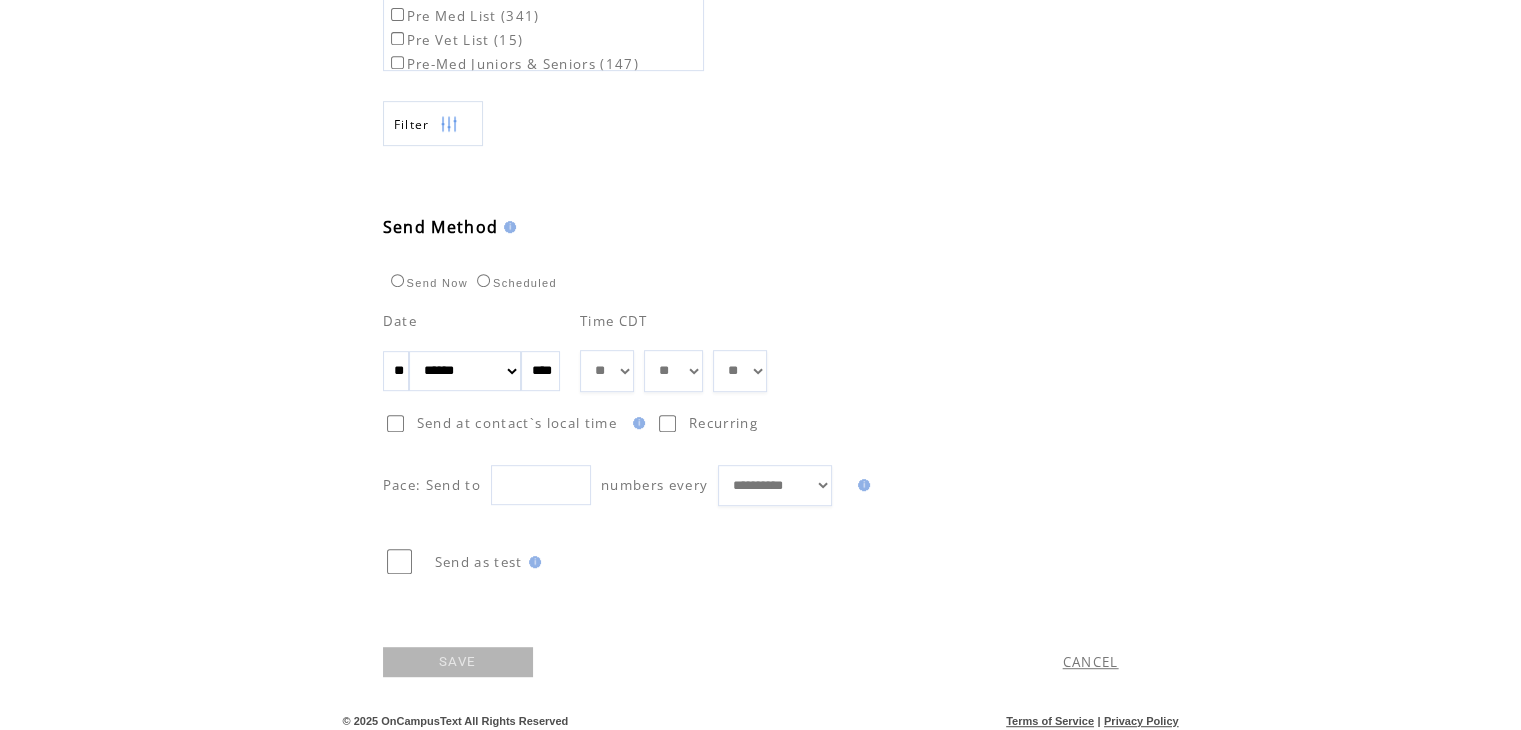 scroll, scrollTop: 921, scrollLeft: 0, axis: vertical 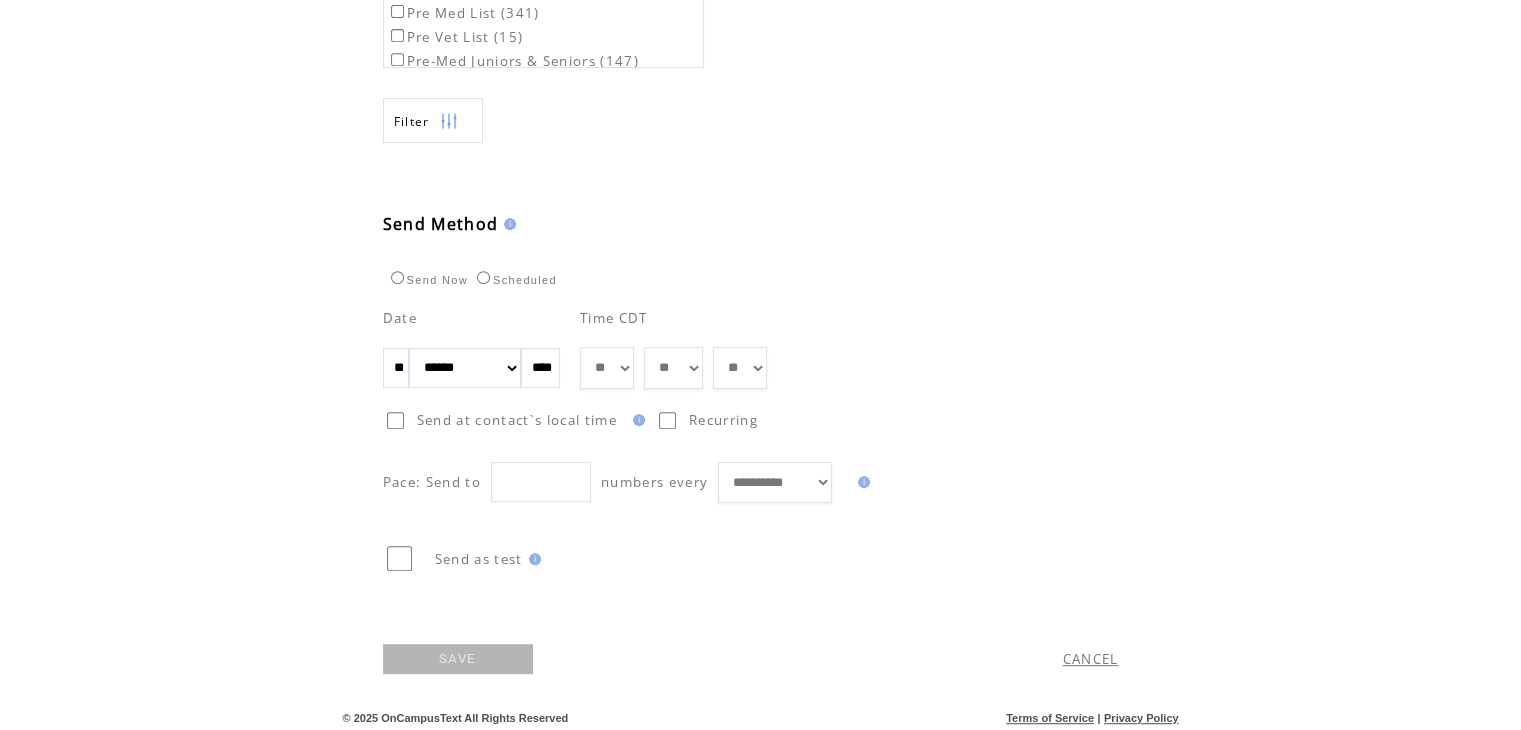type on "**" 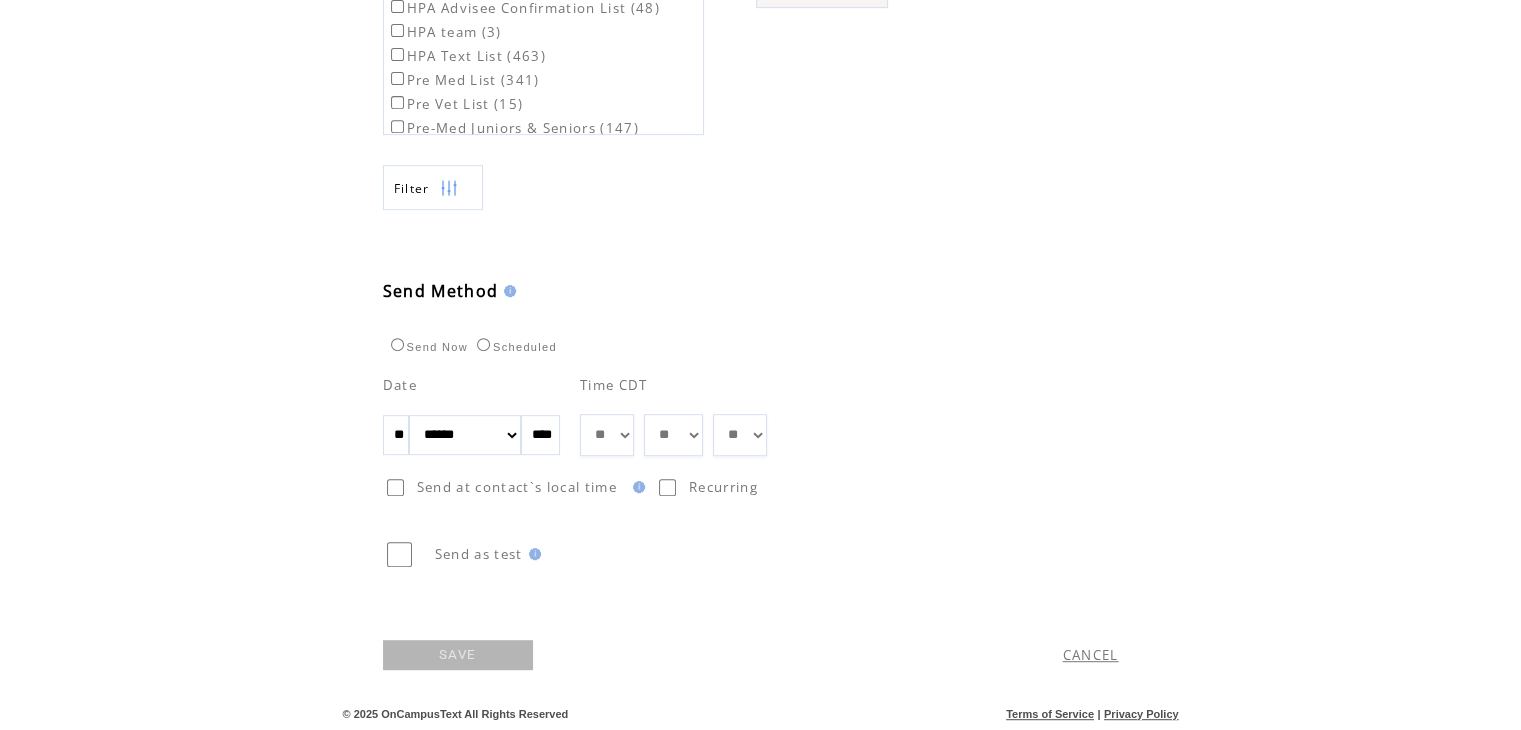 scroll, scrollTop: 850, scrollLeft: 0, axis: vertical 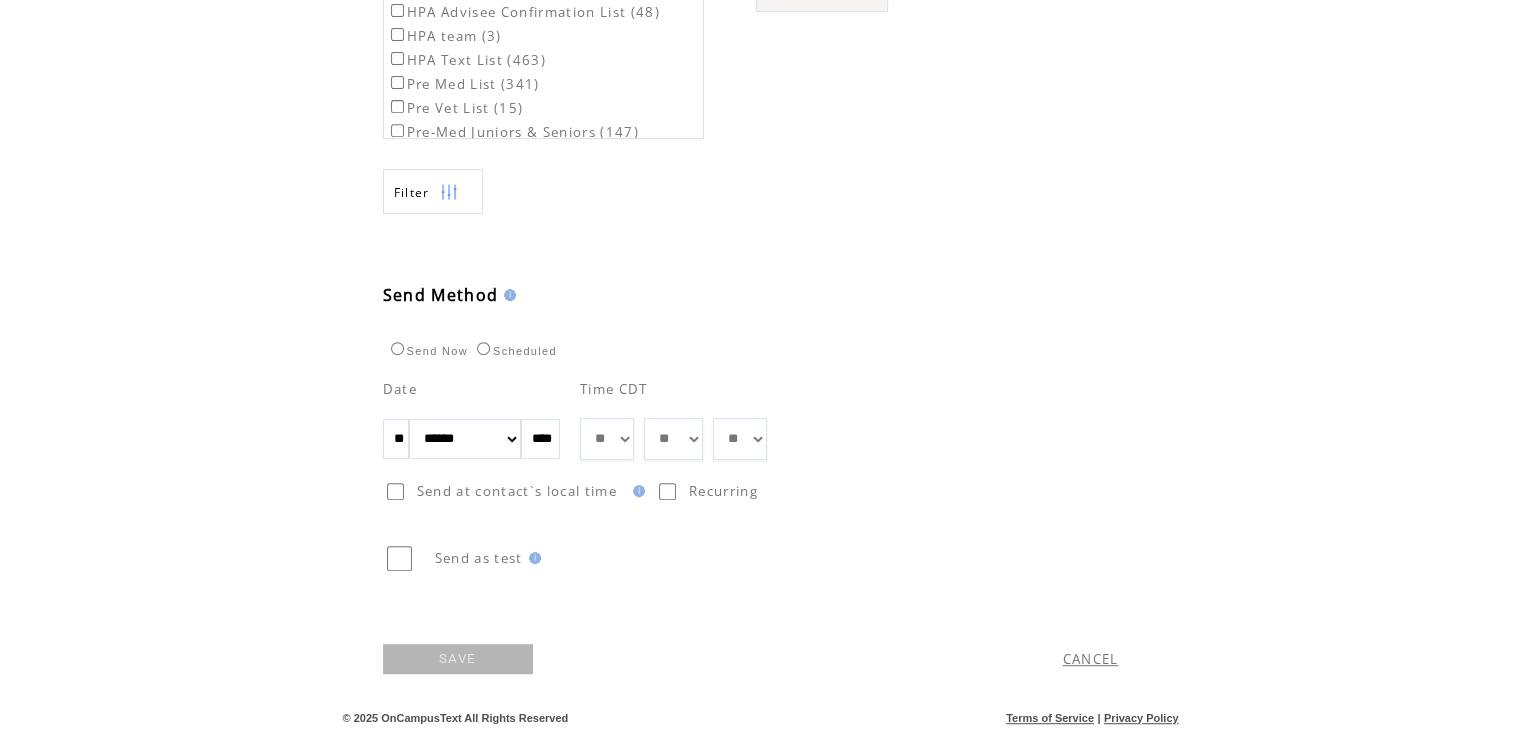 click on "SAVE" at bounding box center [592, 654] 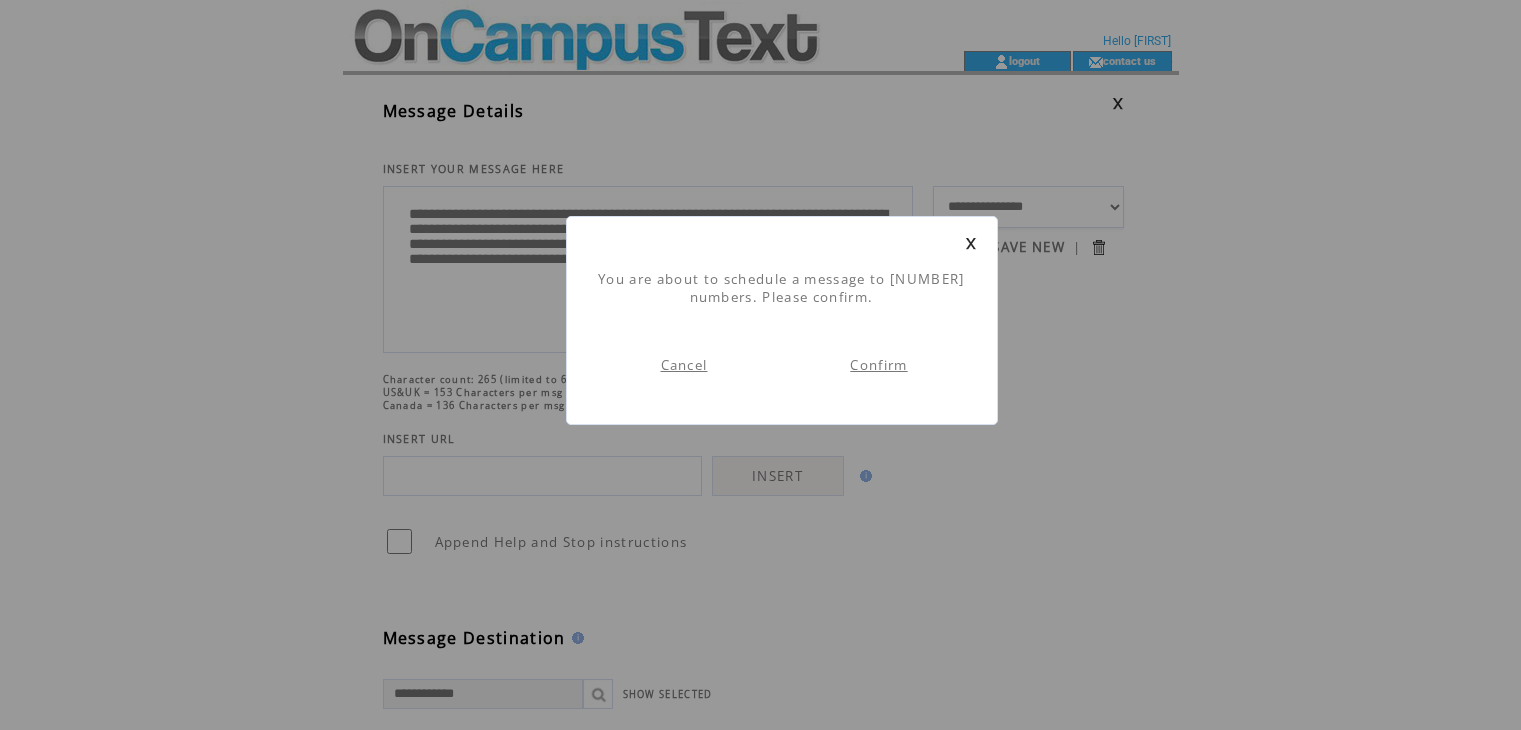 scroll, scrollTop: 0, scrollLeft: 0, axis: both 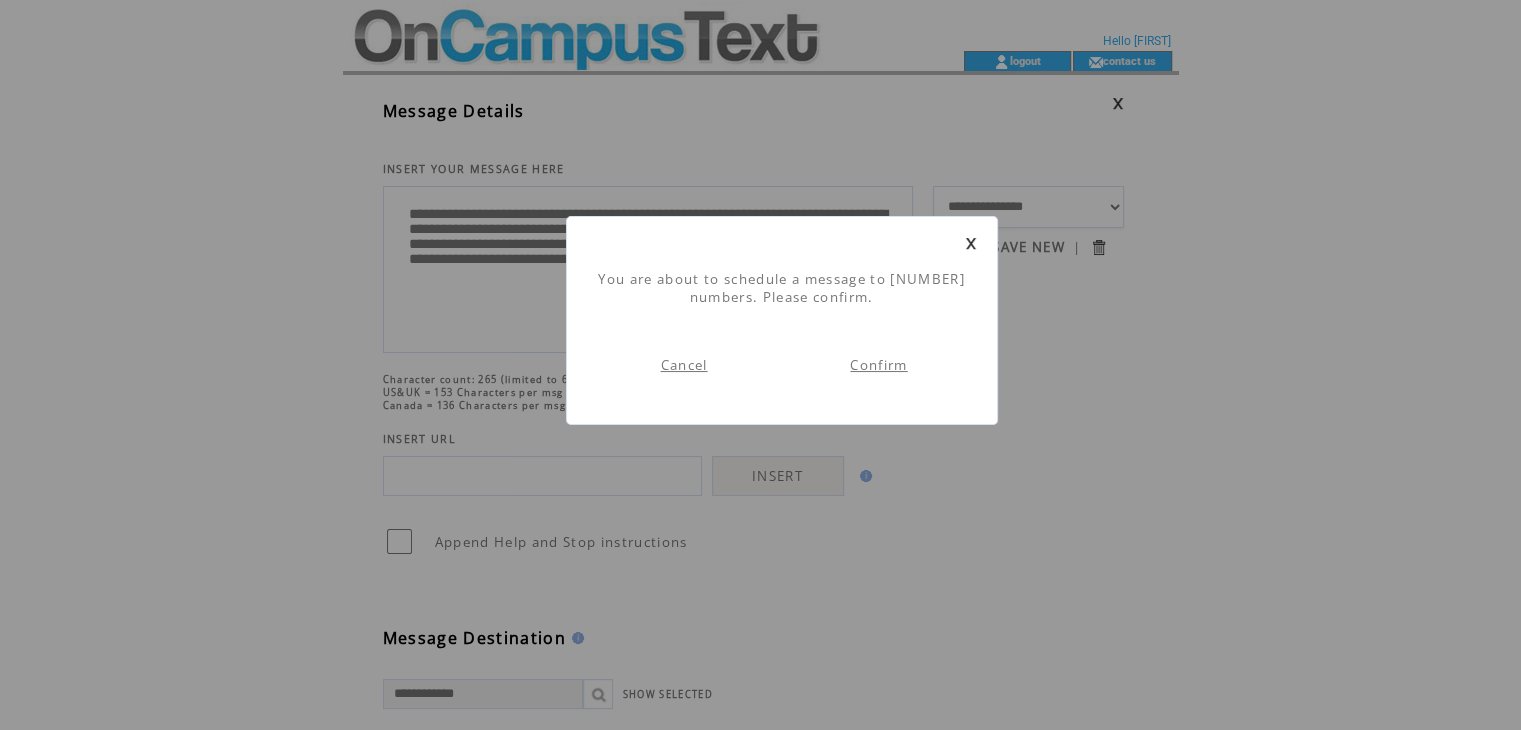 click on "Confirm" at bounding box center (878, 365) 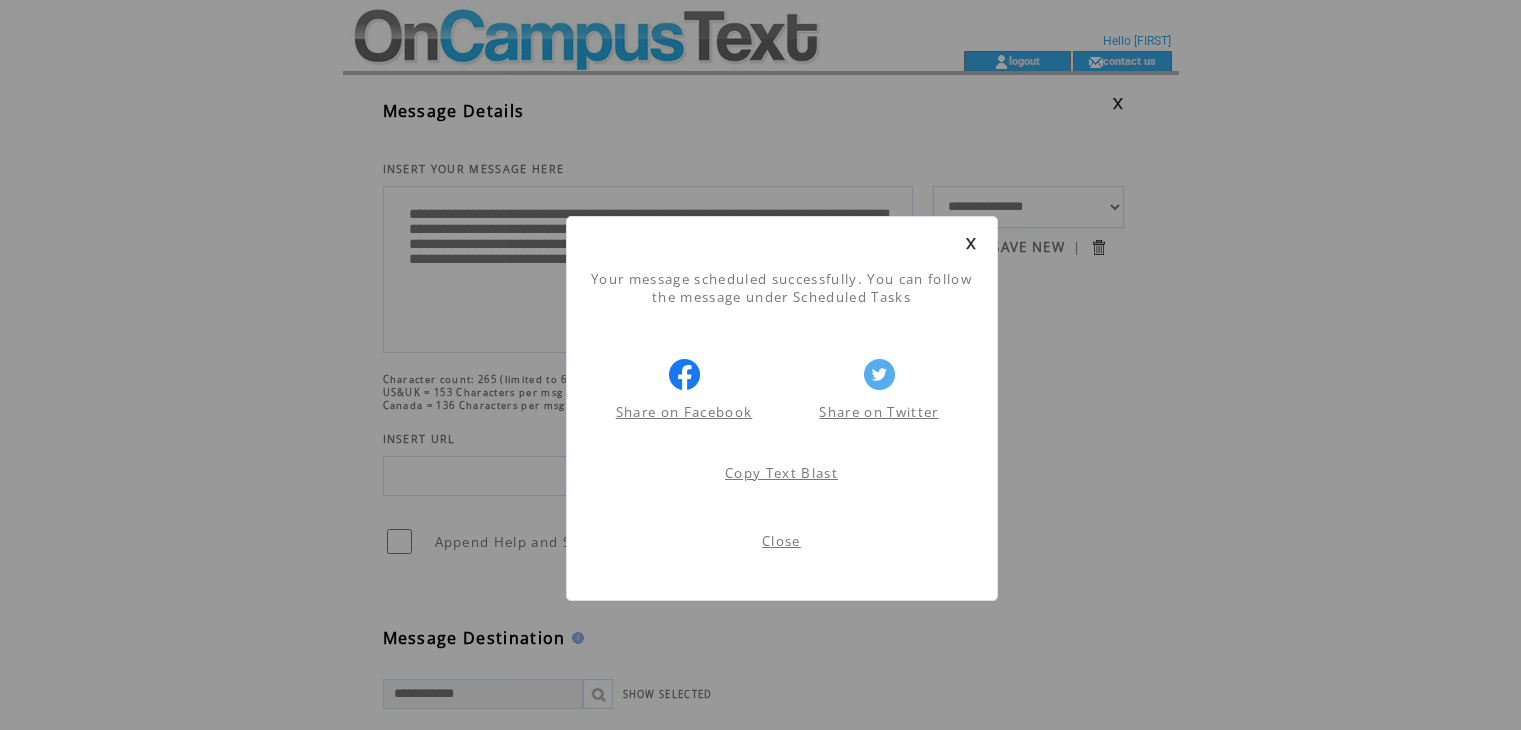 scroll, scrollTop: 0, scrollLeft: 0, axis: both 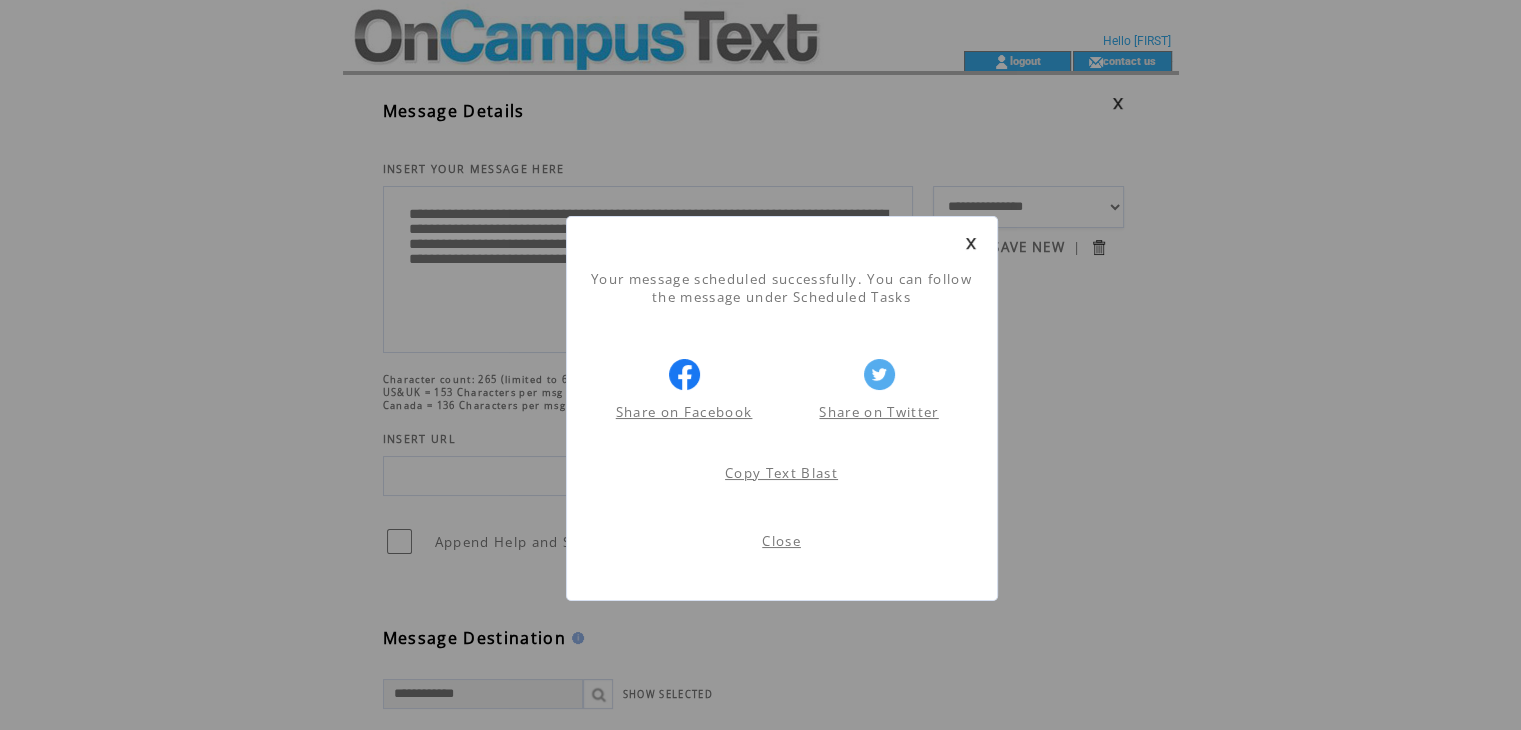 click on "Close" at bounding box center (781, 541) 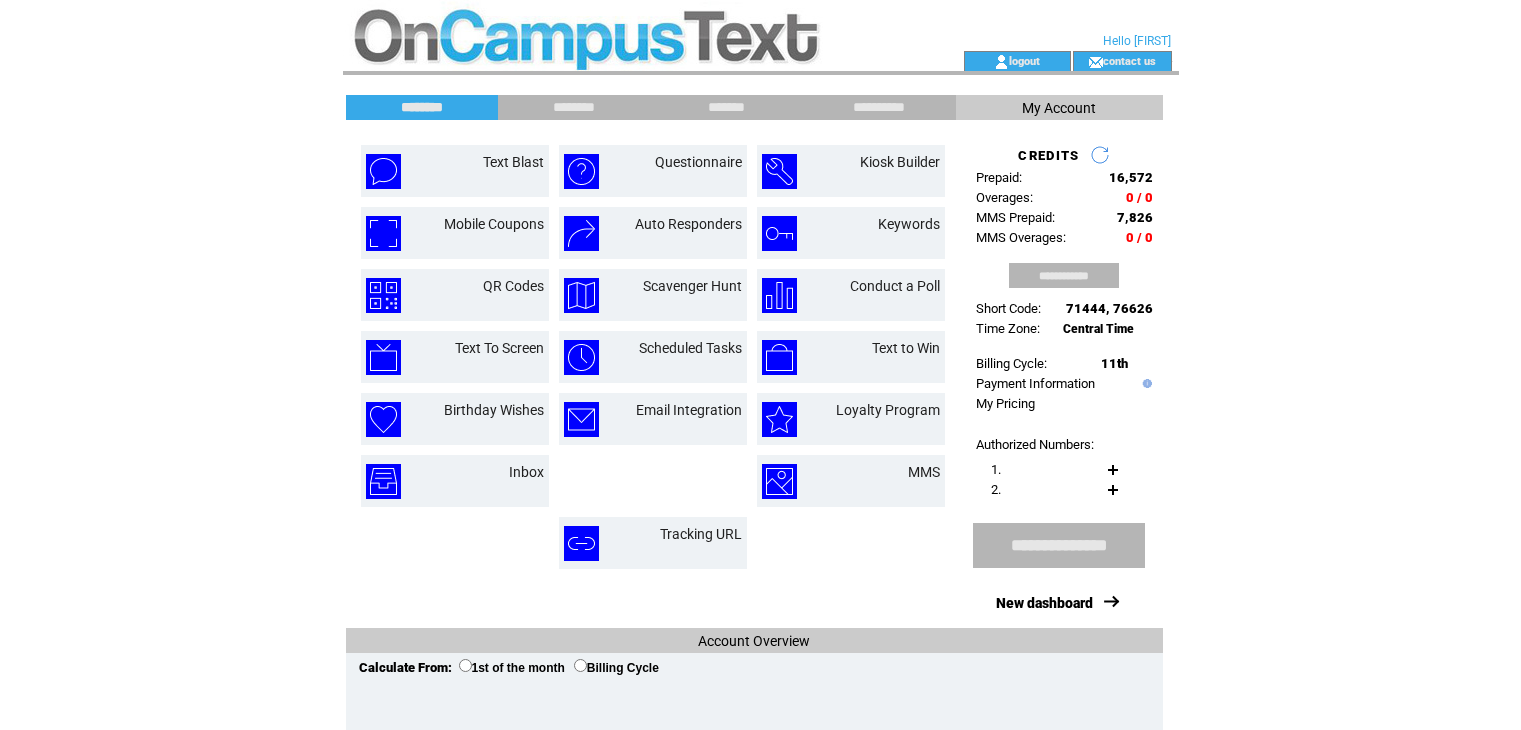 scroll, scrollTop: 0, scrollLeft: 0, axis: both 